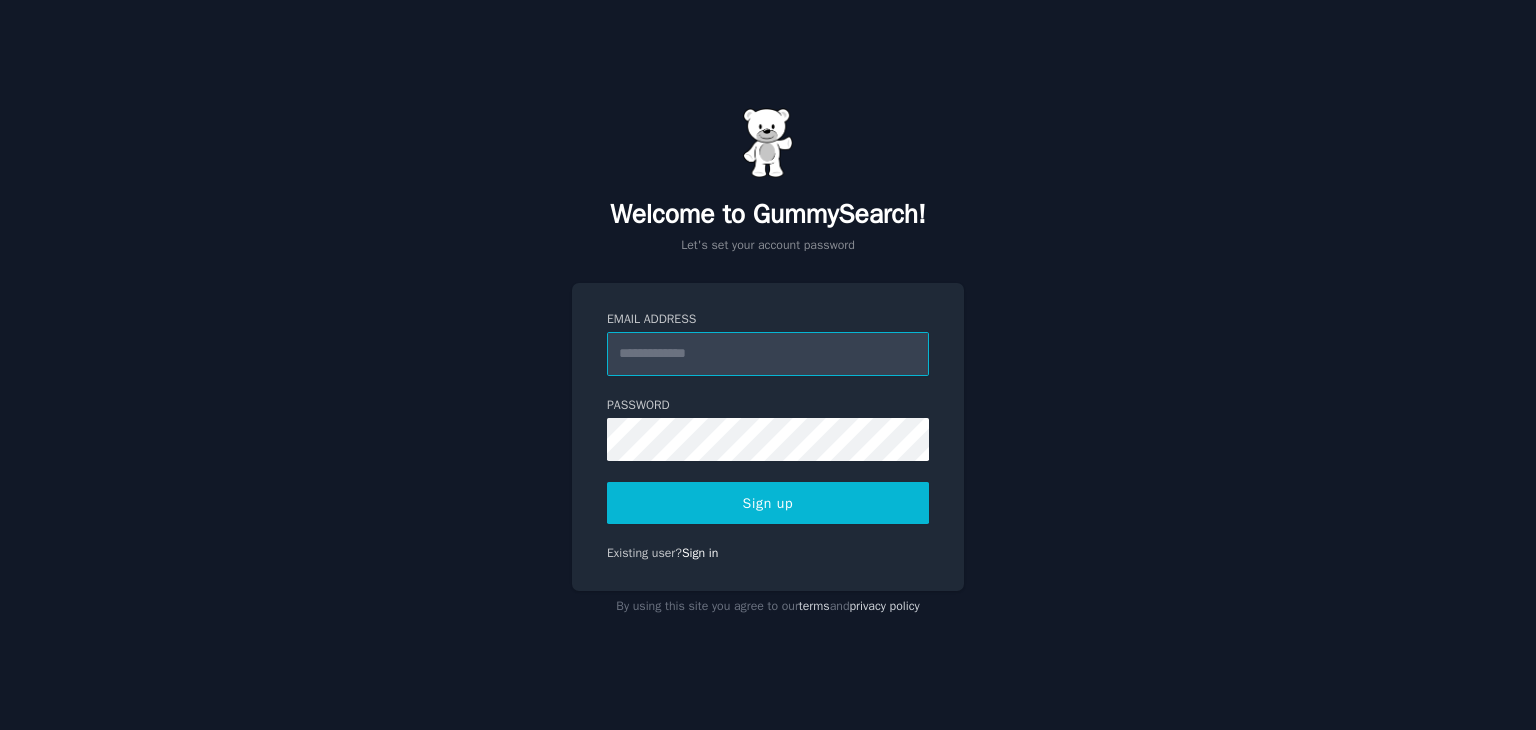 scroll, scrollTop: 0, scrollLeft: 0, axis: both 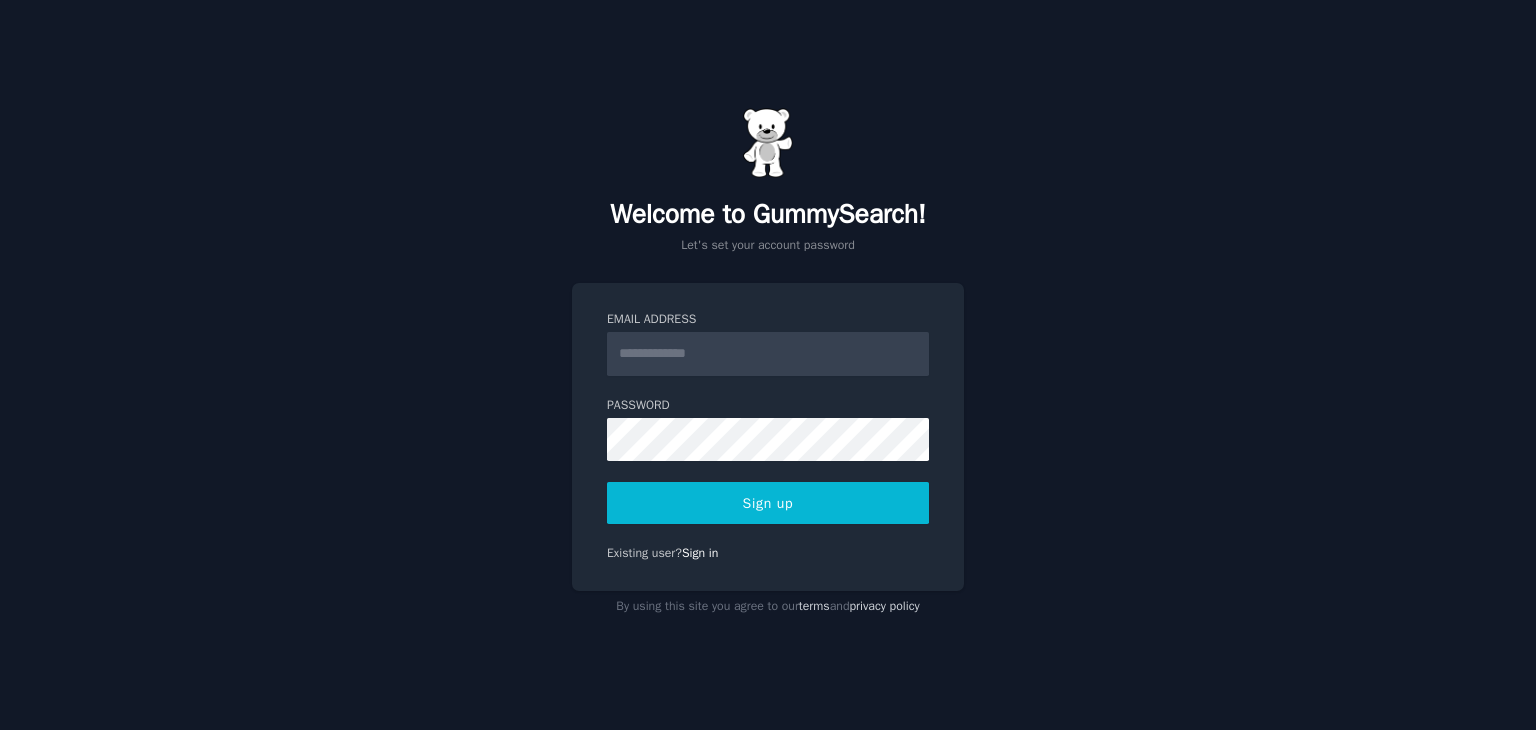 click on "Email Address" at bounding box center [768, 320] 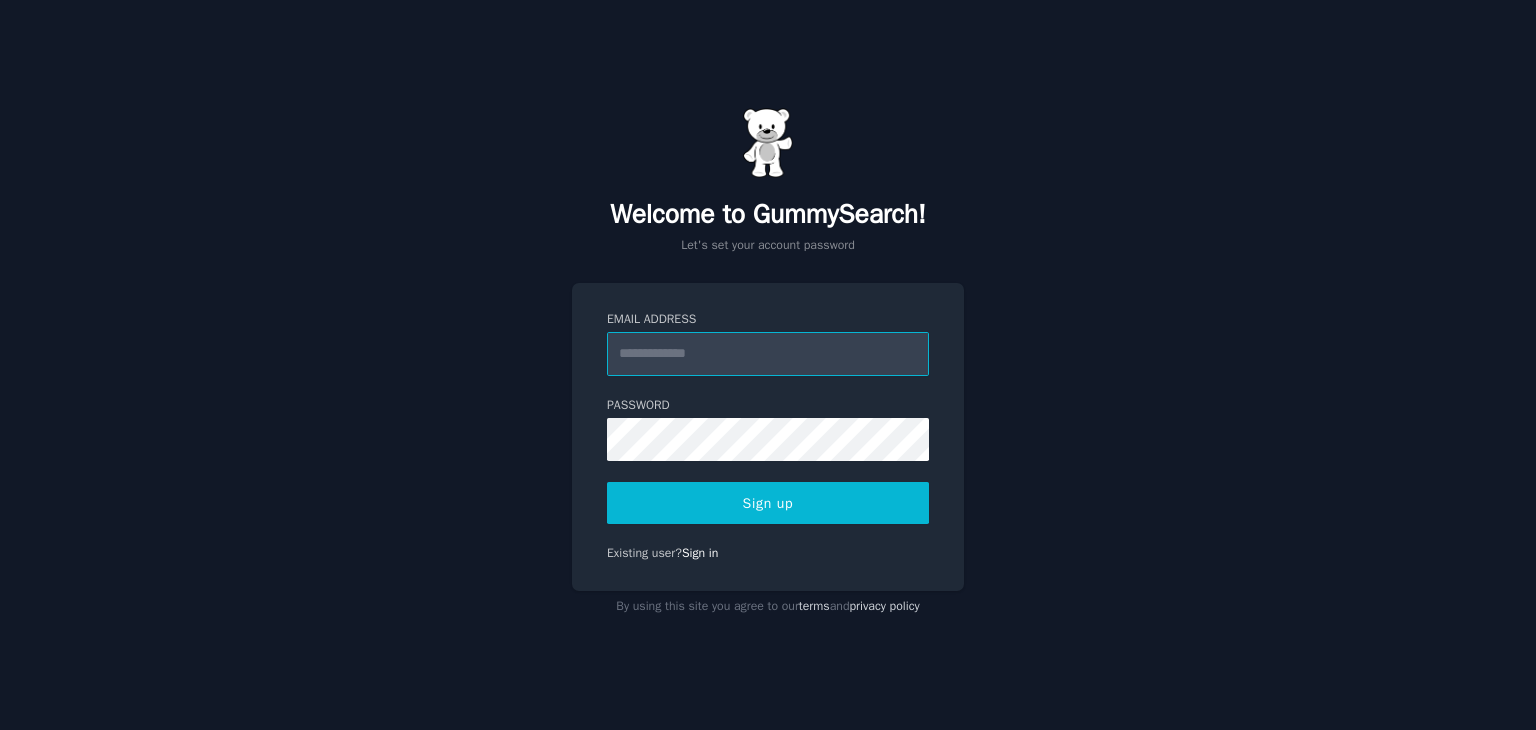 click on "Email Address" at bounding box center (768, 354) 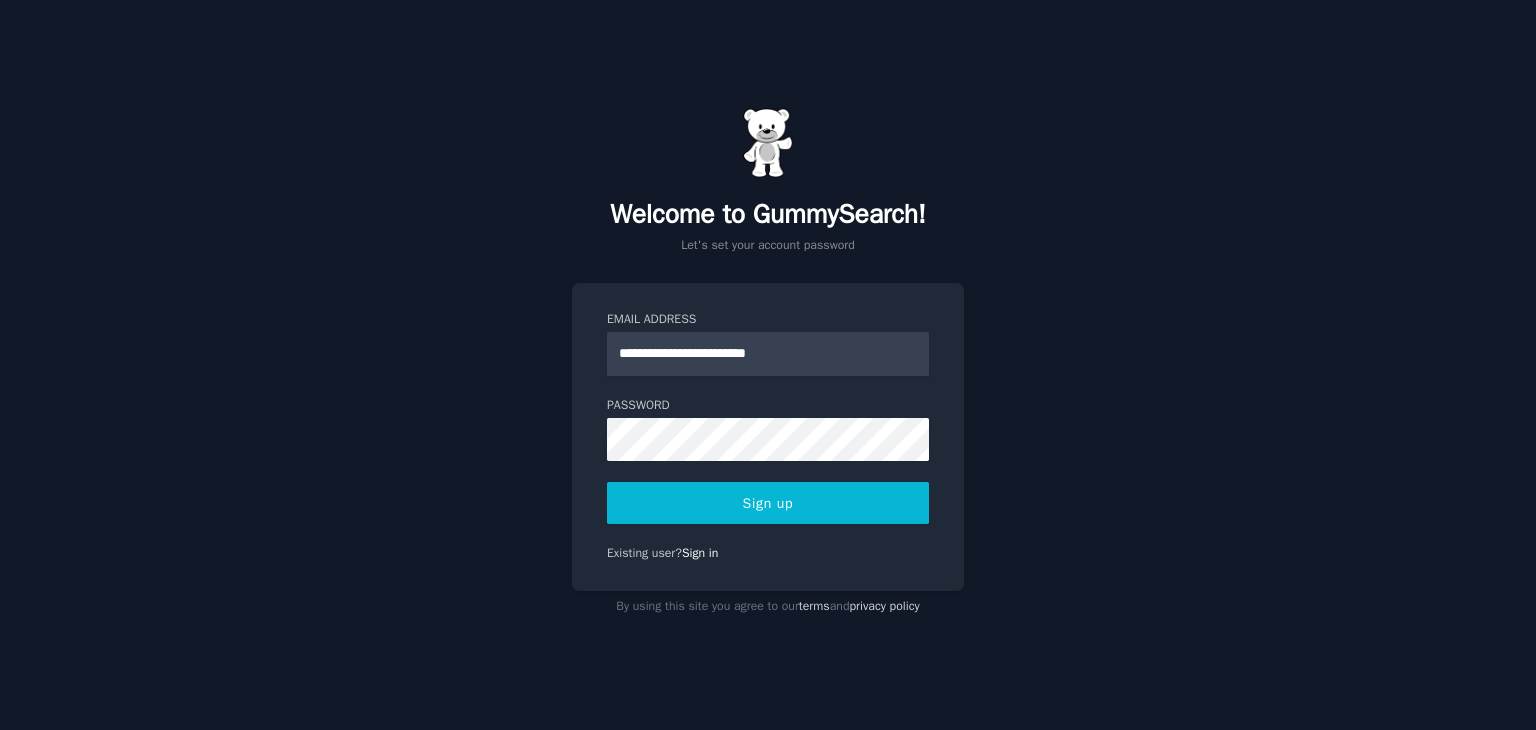 click on "Sign up" at bounding box center [768, 503] 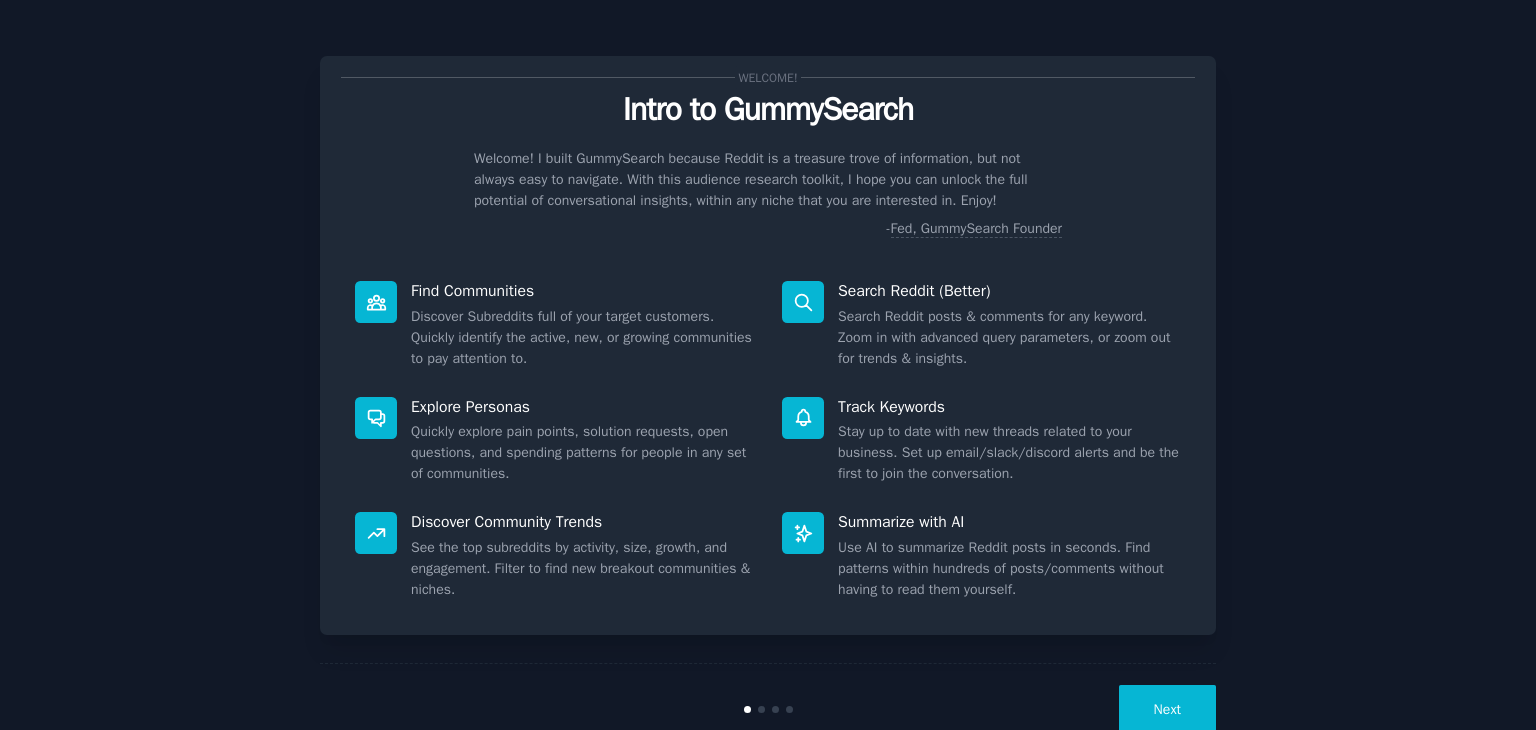 scroll, scrollTop: 0, scrollLeft: 0, axis: both 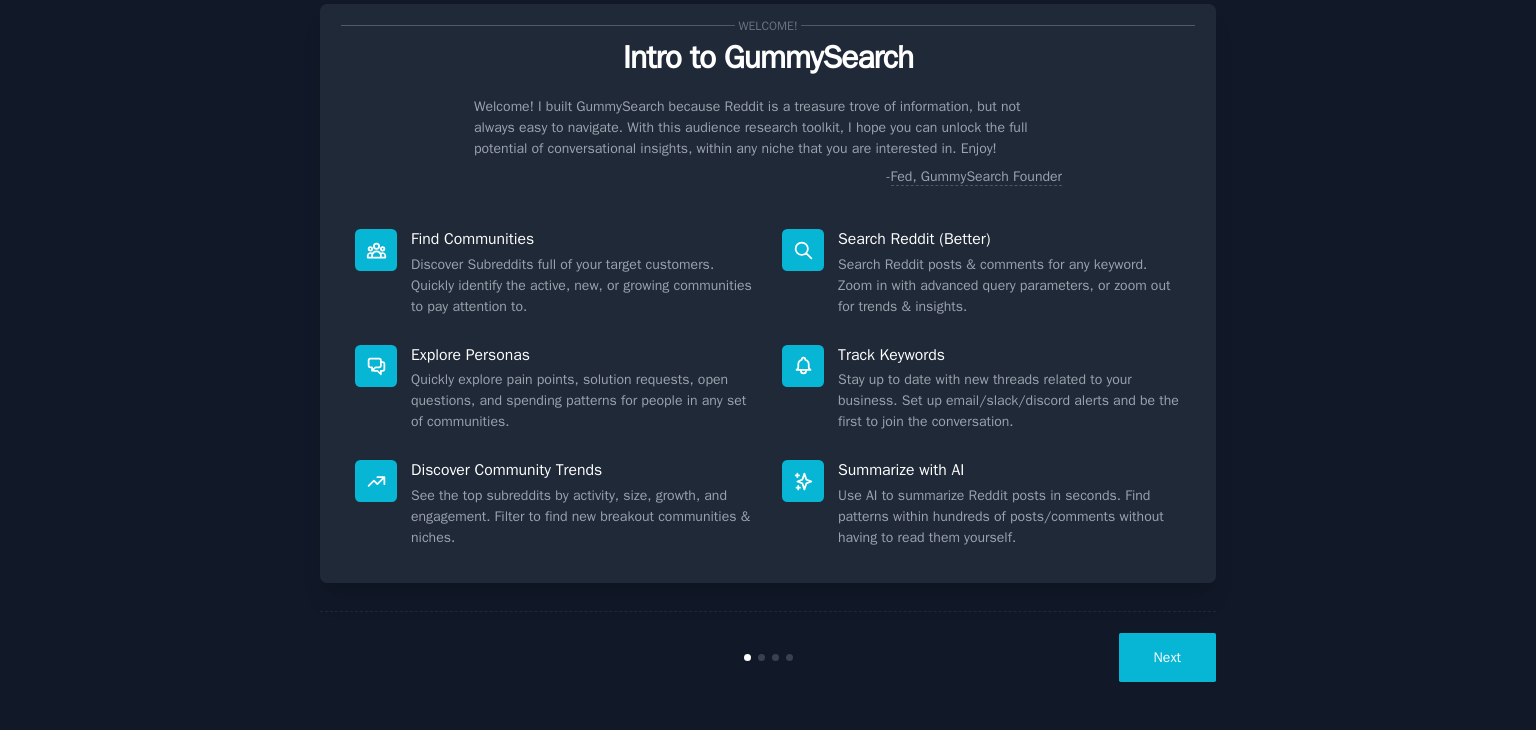 click on "Next" at bounding box center (1167, 657) 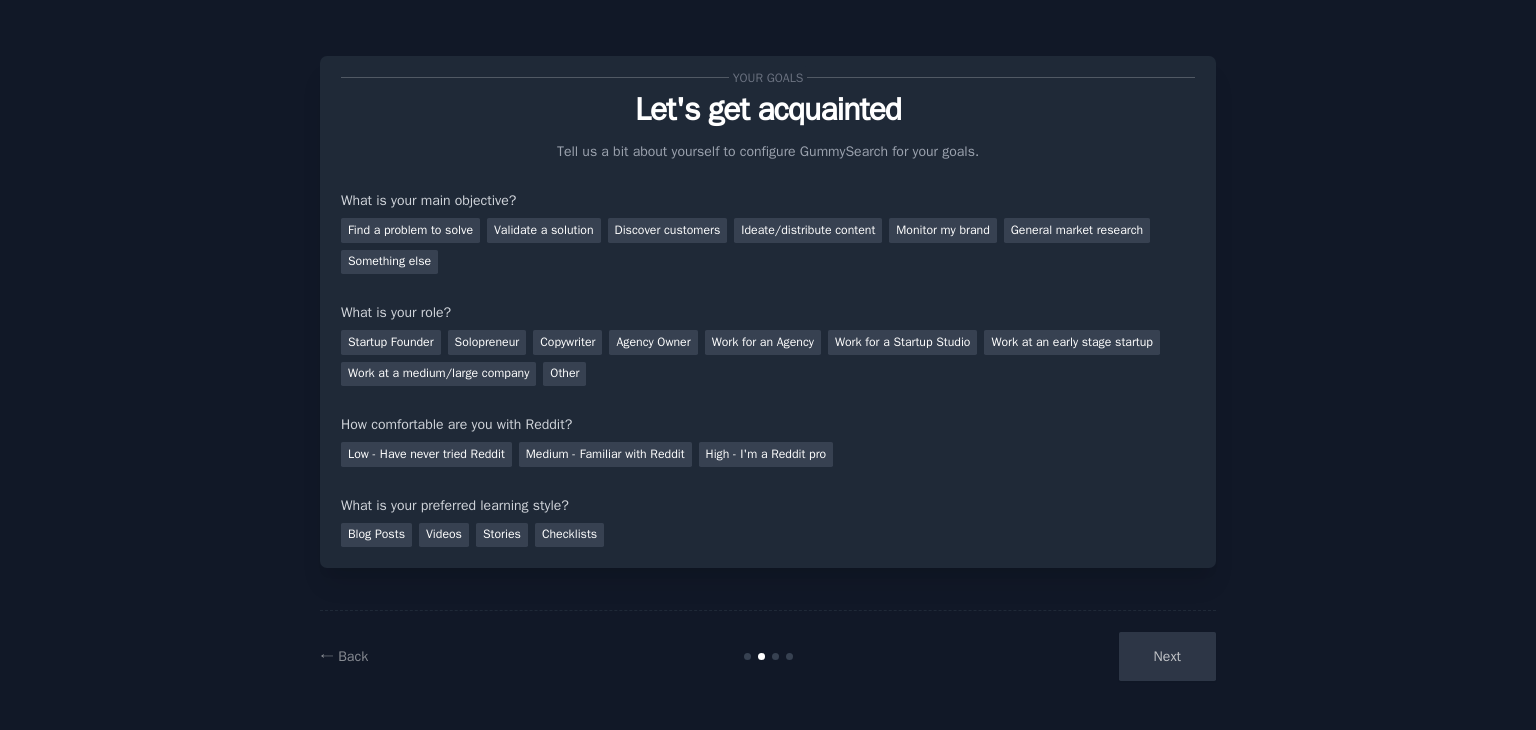 scroll, scrollTop: 0, scrollLeft: 0, axis: both 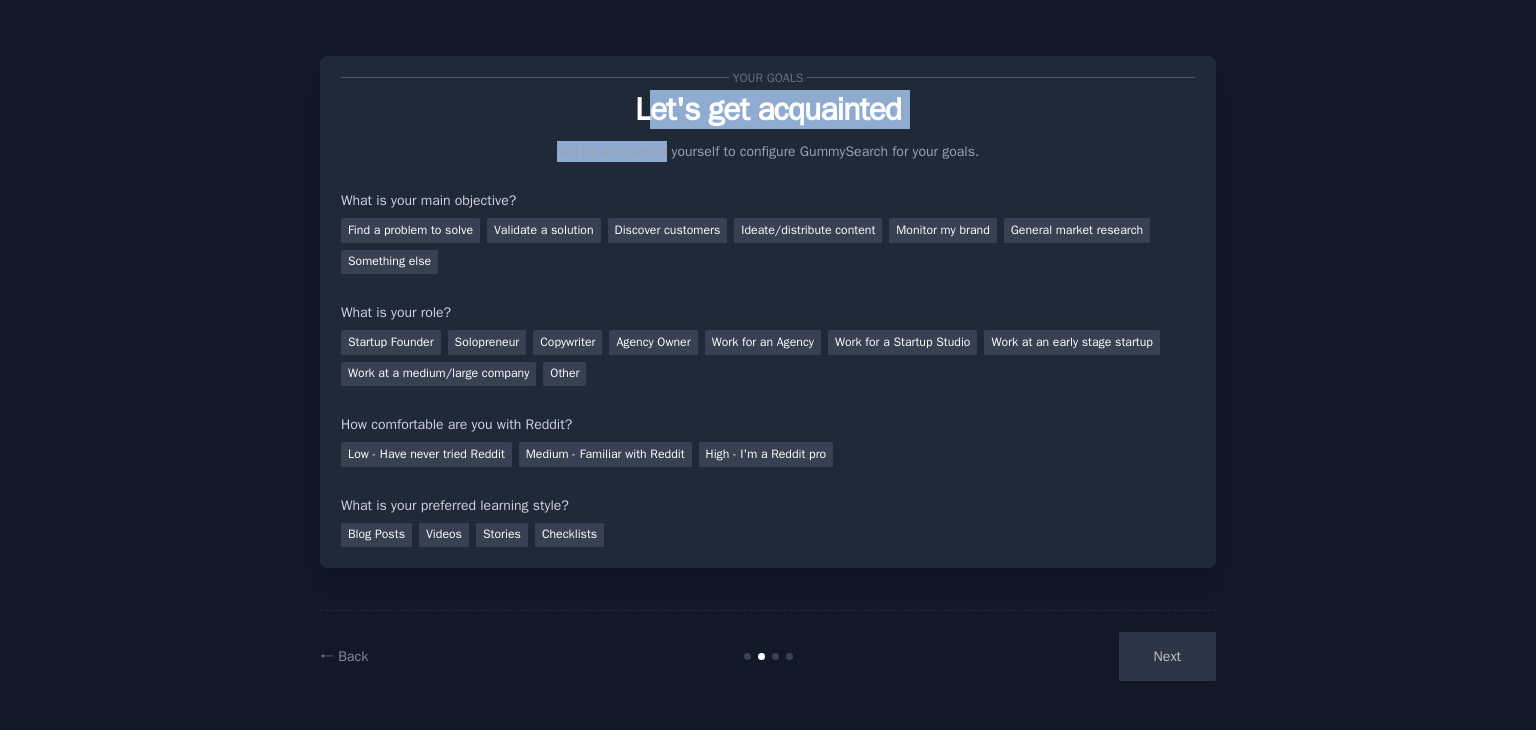 drag, startPoint x: 628, startPoint y: 118, endPoint x: 663, endPoint y: 153, distance: 49.497475 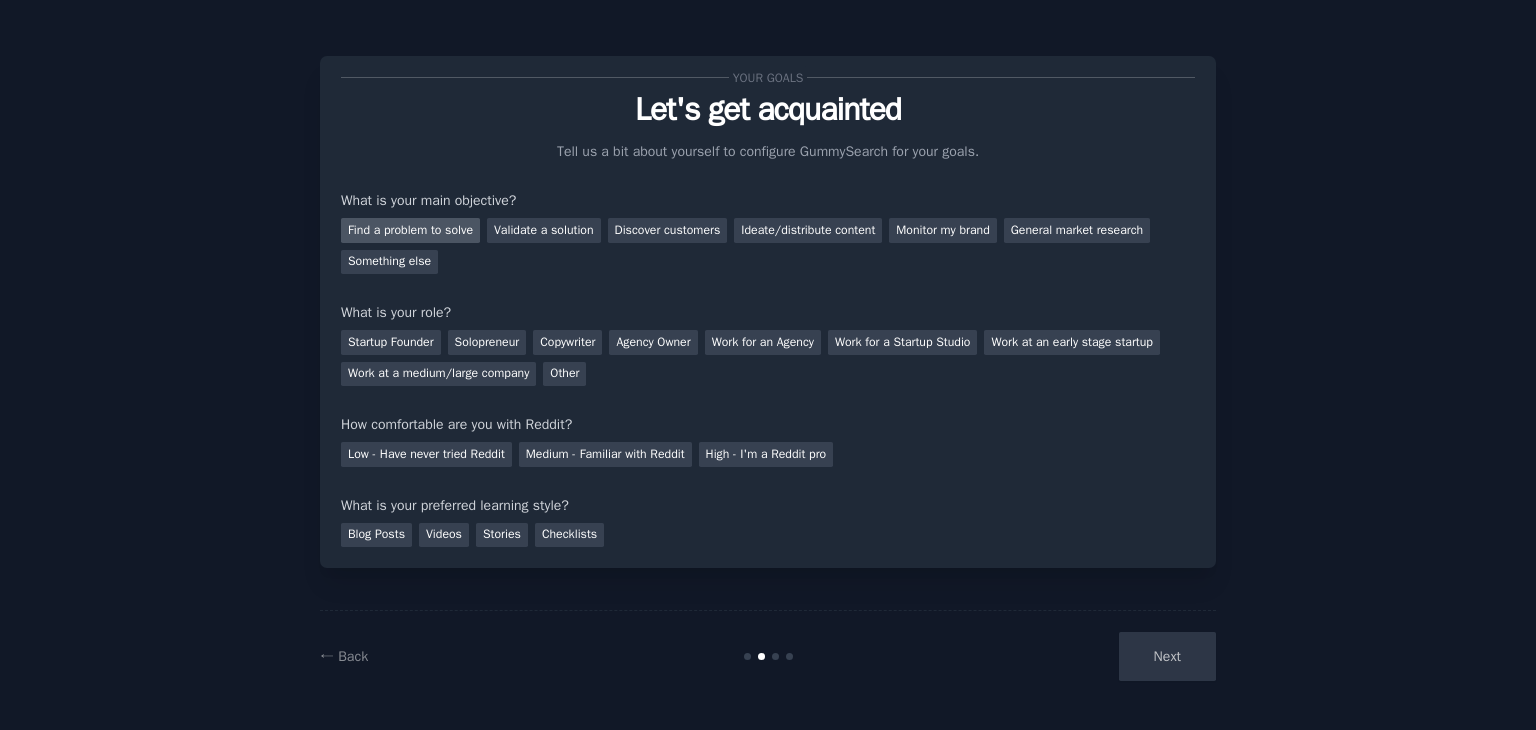 click on "Find a problem to solve" at bounding box center (410, 230) 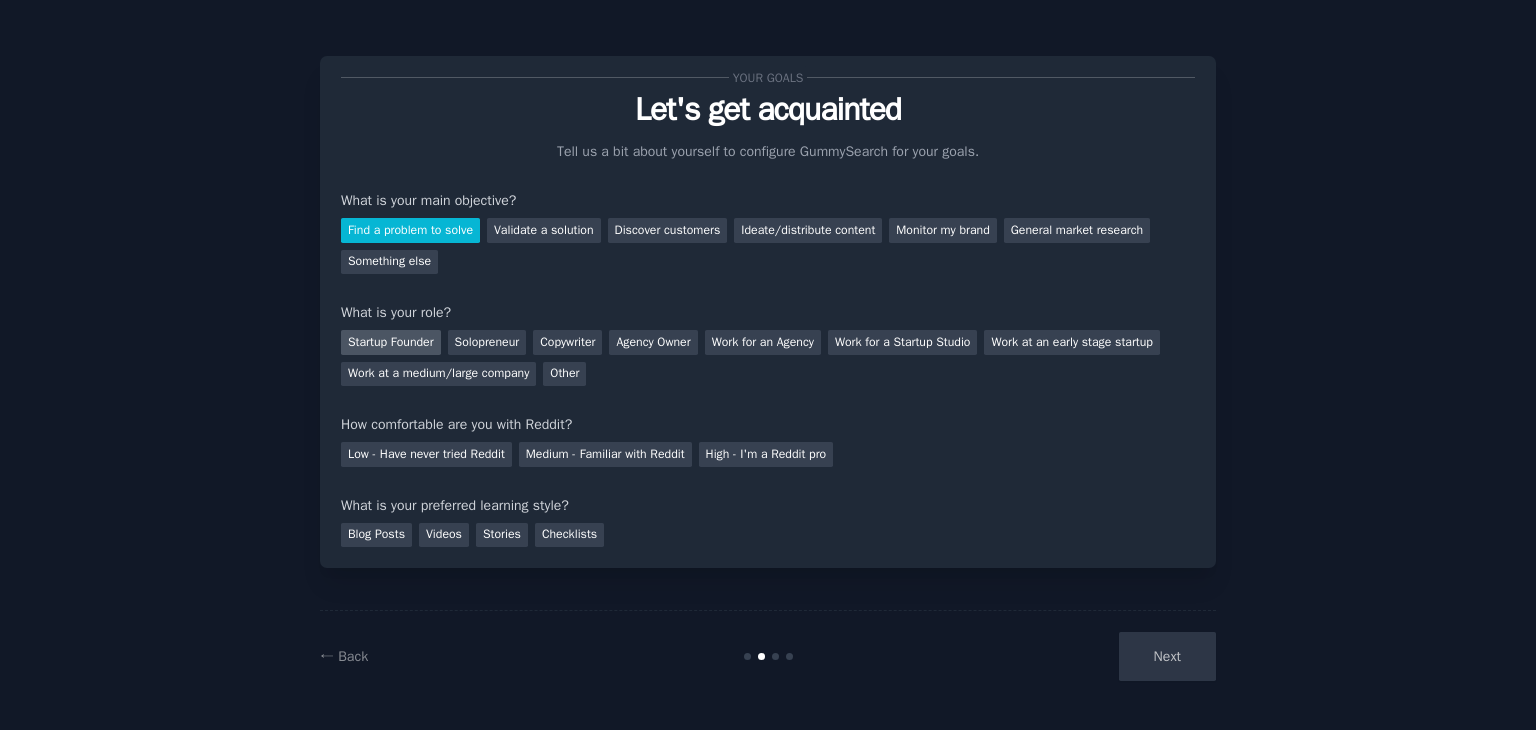 click on "Startup Founder" at bounding box center (391, 342) 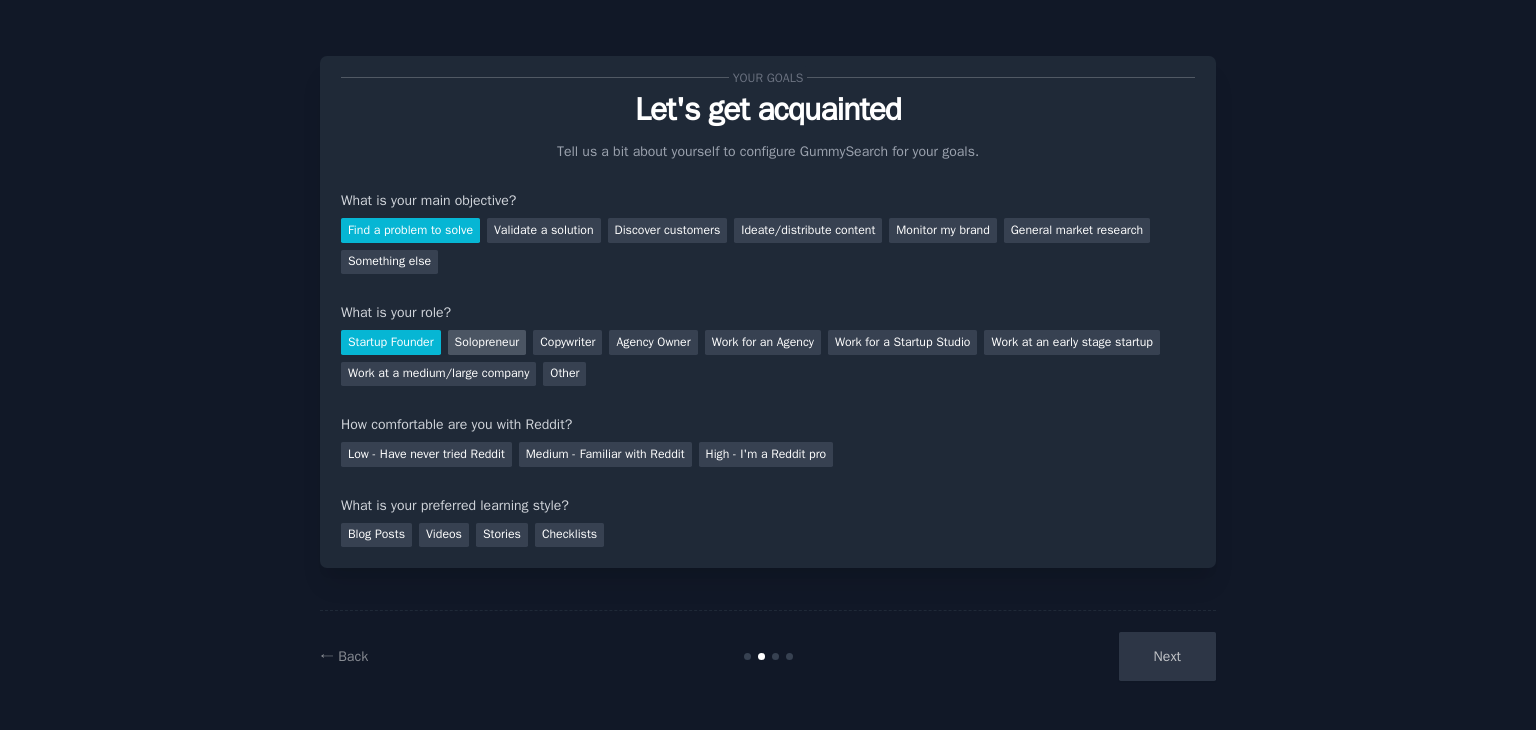 click on "Solopreneur" at bounding box center (487, 342) 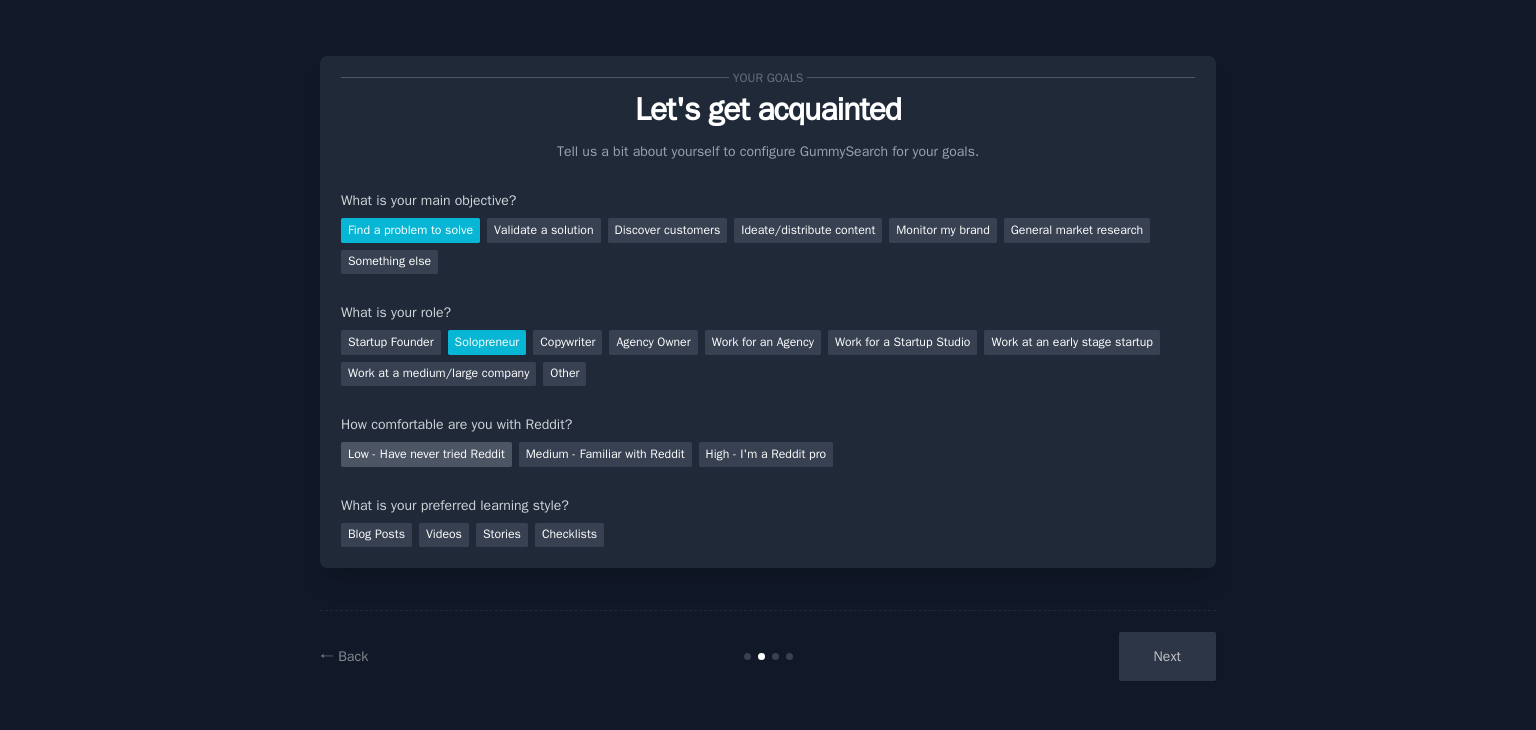 click on "Low - Have never tried Reddit" at bounding box center (426, 454) 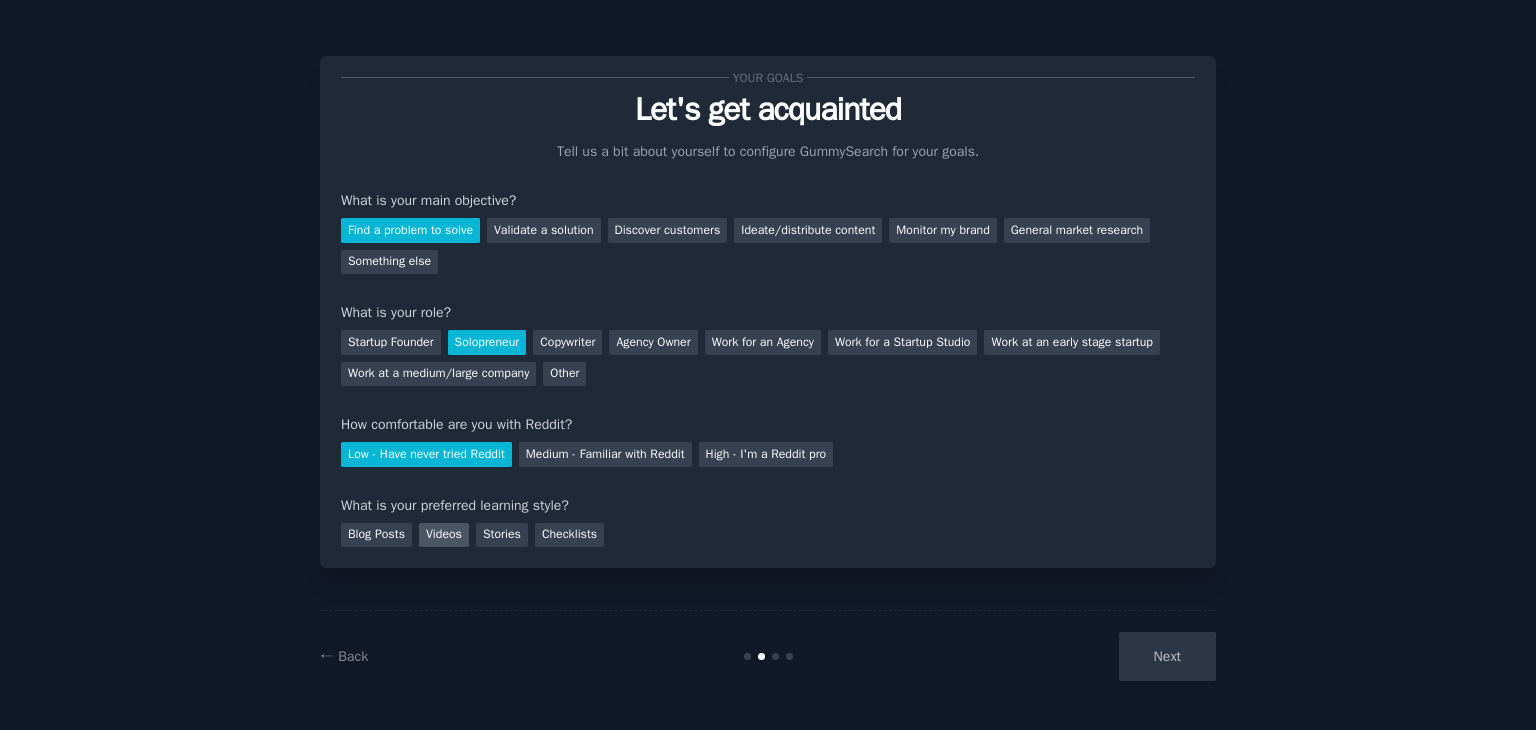 click on "Videos" at bounding box center [444, 535] 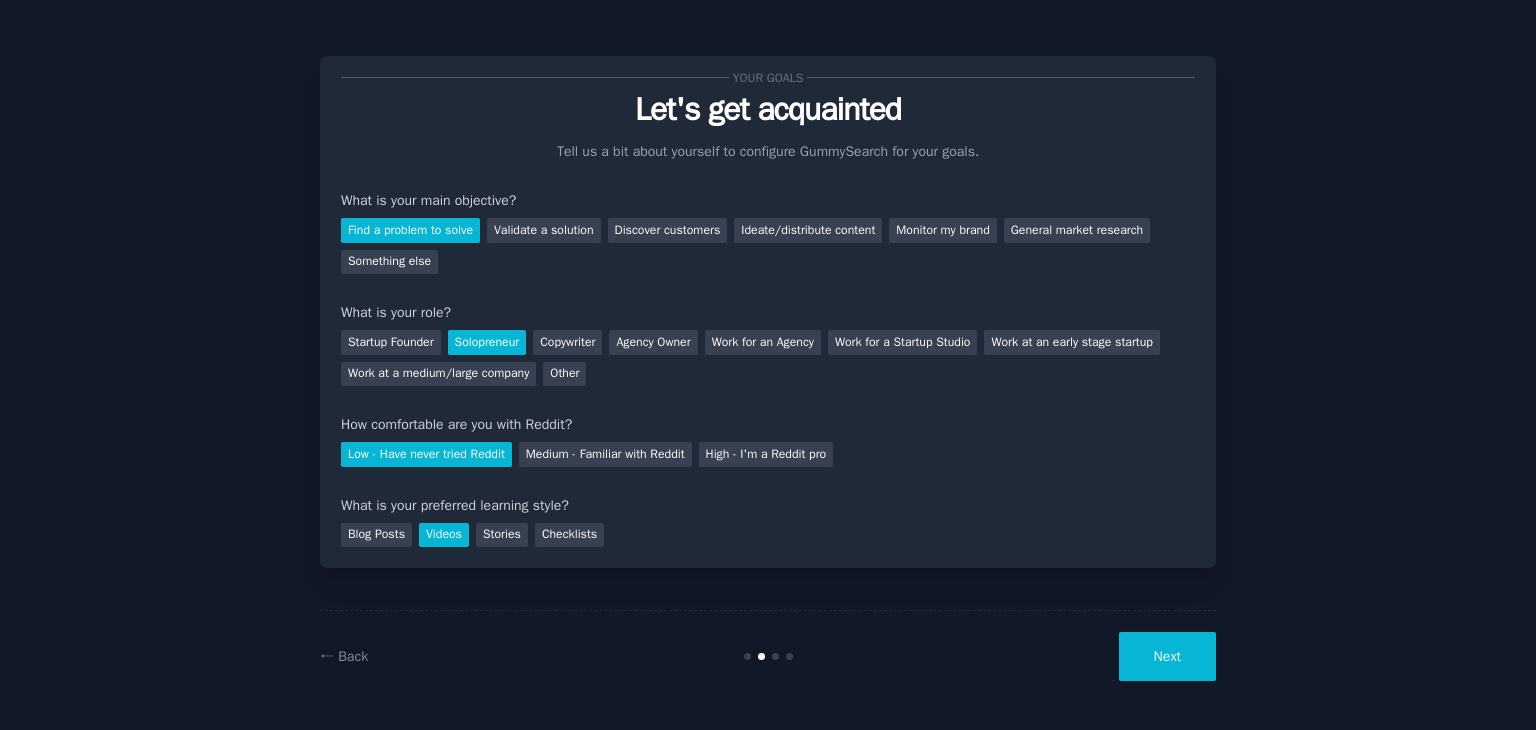 click on "Next" at bounding box center (1167, 656) 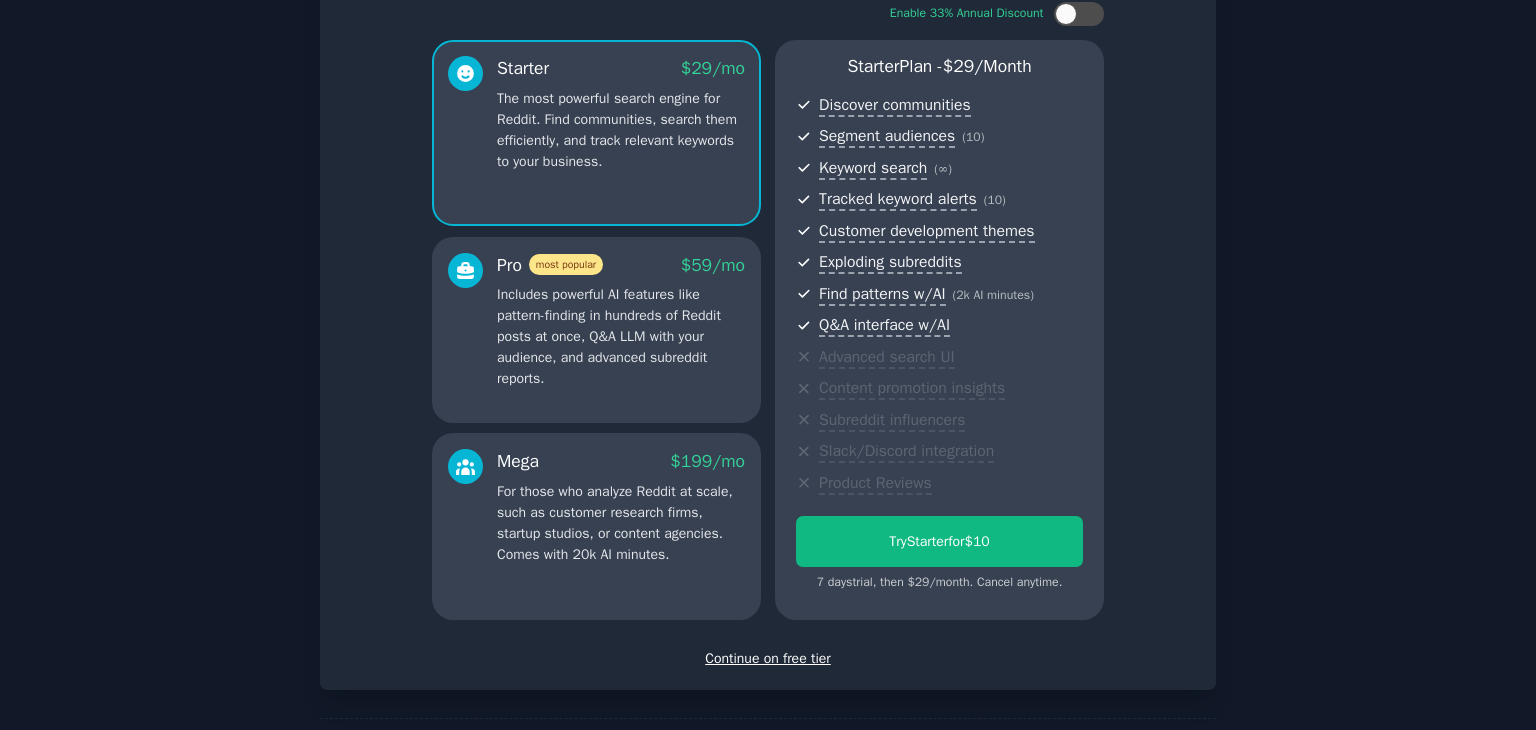 scroll, scrollTop: 174, scrollLeft: 0, axis: vertical 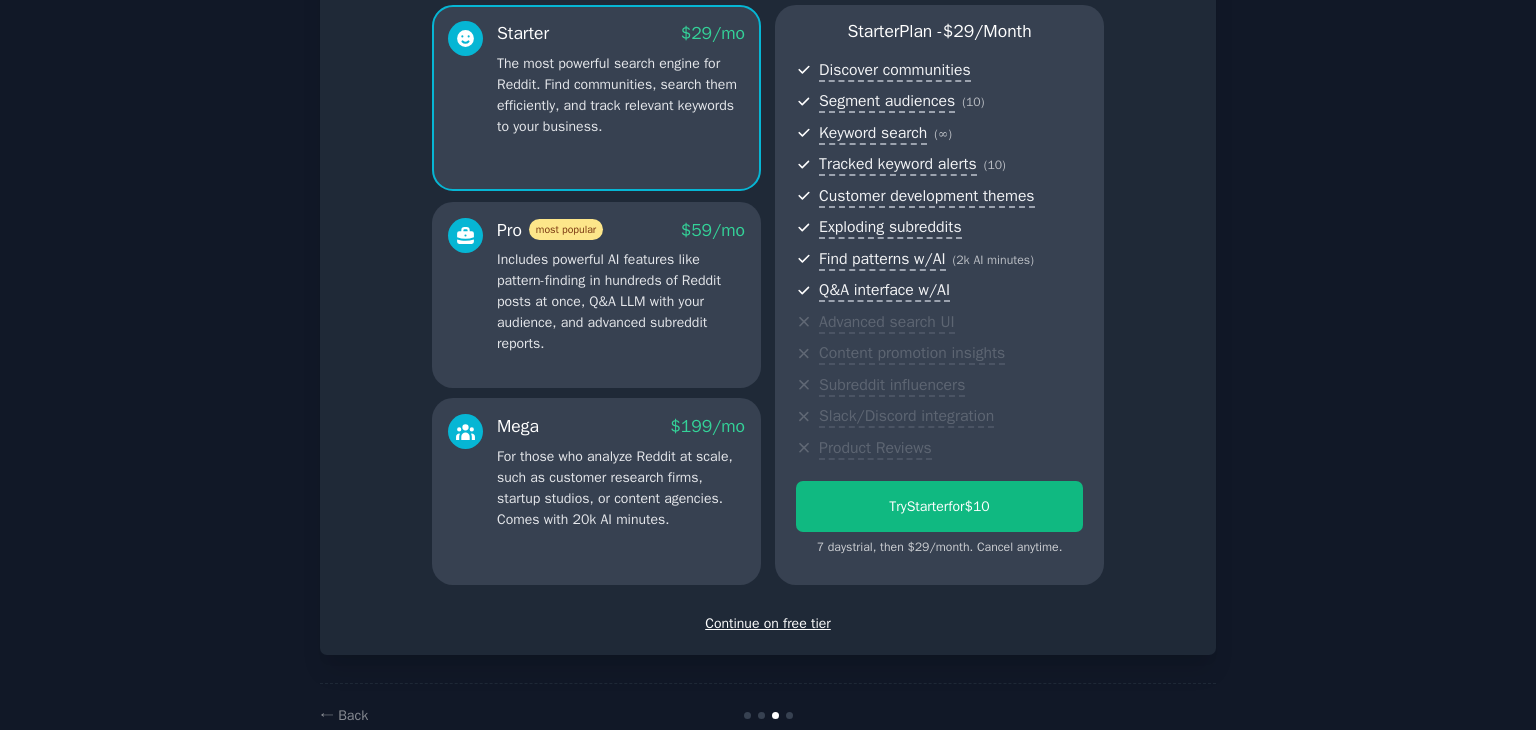 click on "Continue on free tier" at bounding box center [768, 623] 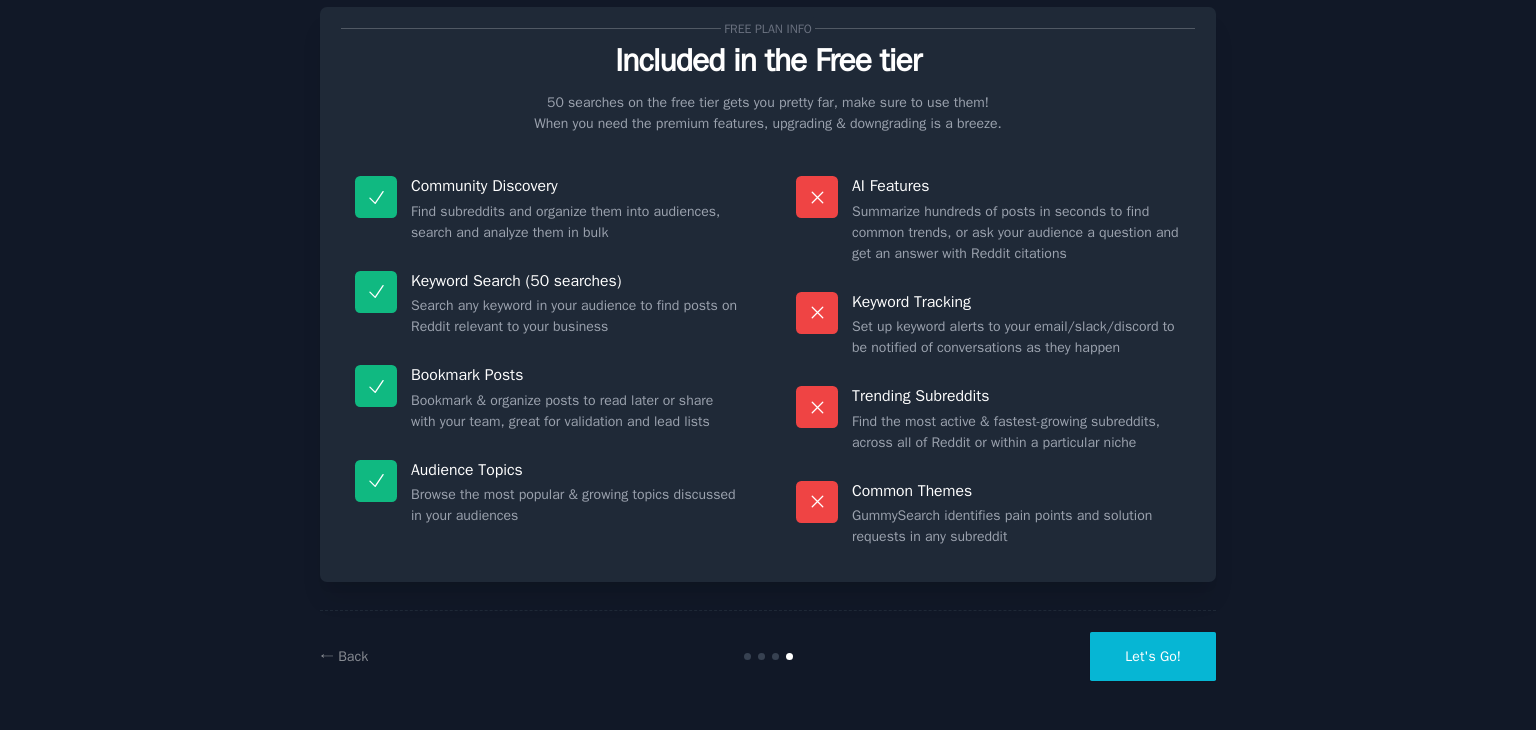 scroll, scrollTop: 48, scrollLeft: 0, axis: vertical 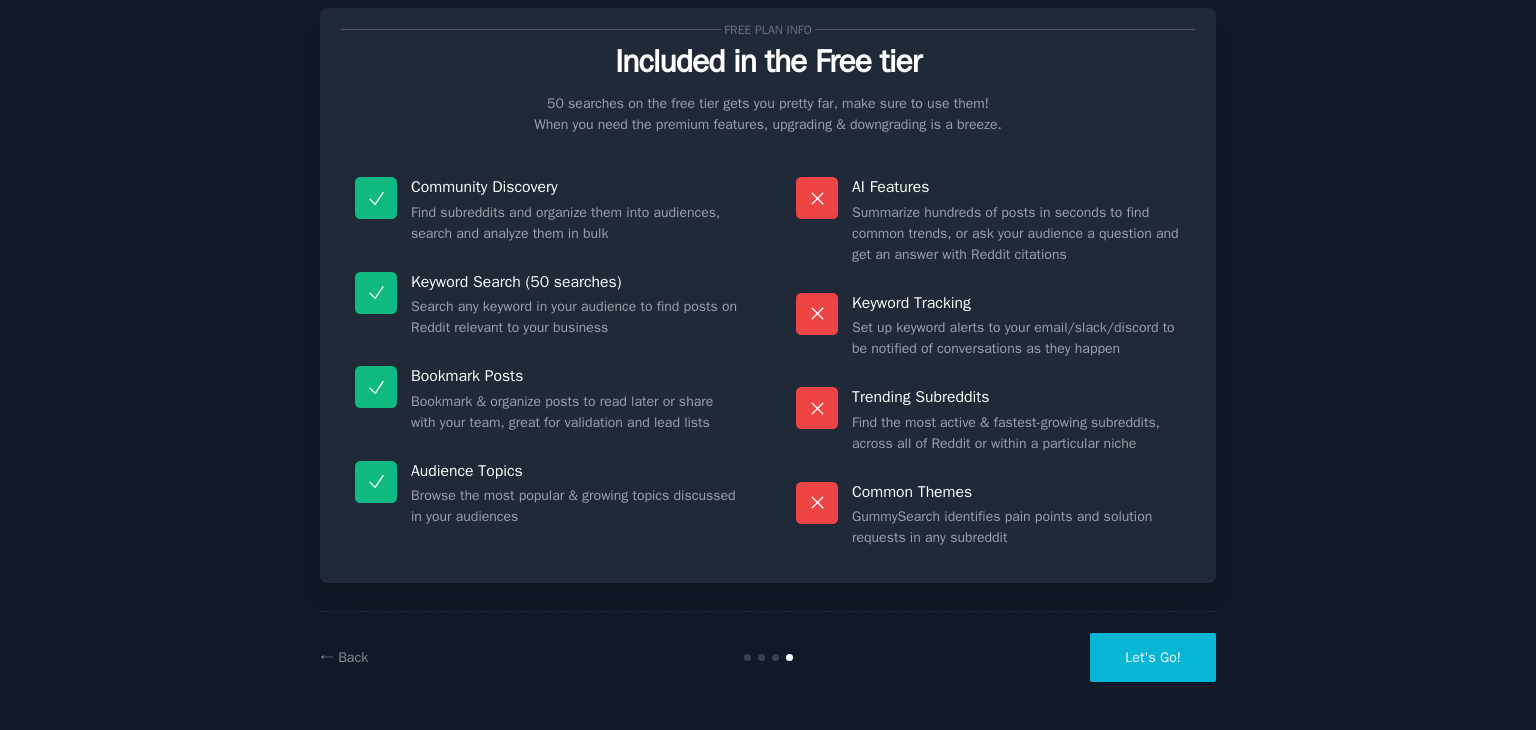 click on "Let's Go!" at bounding box center (1153, 657) 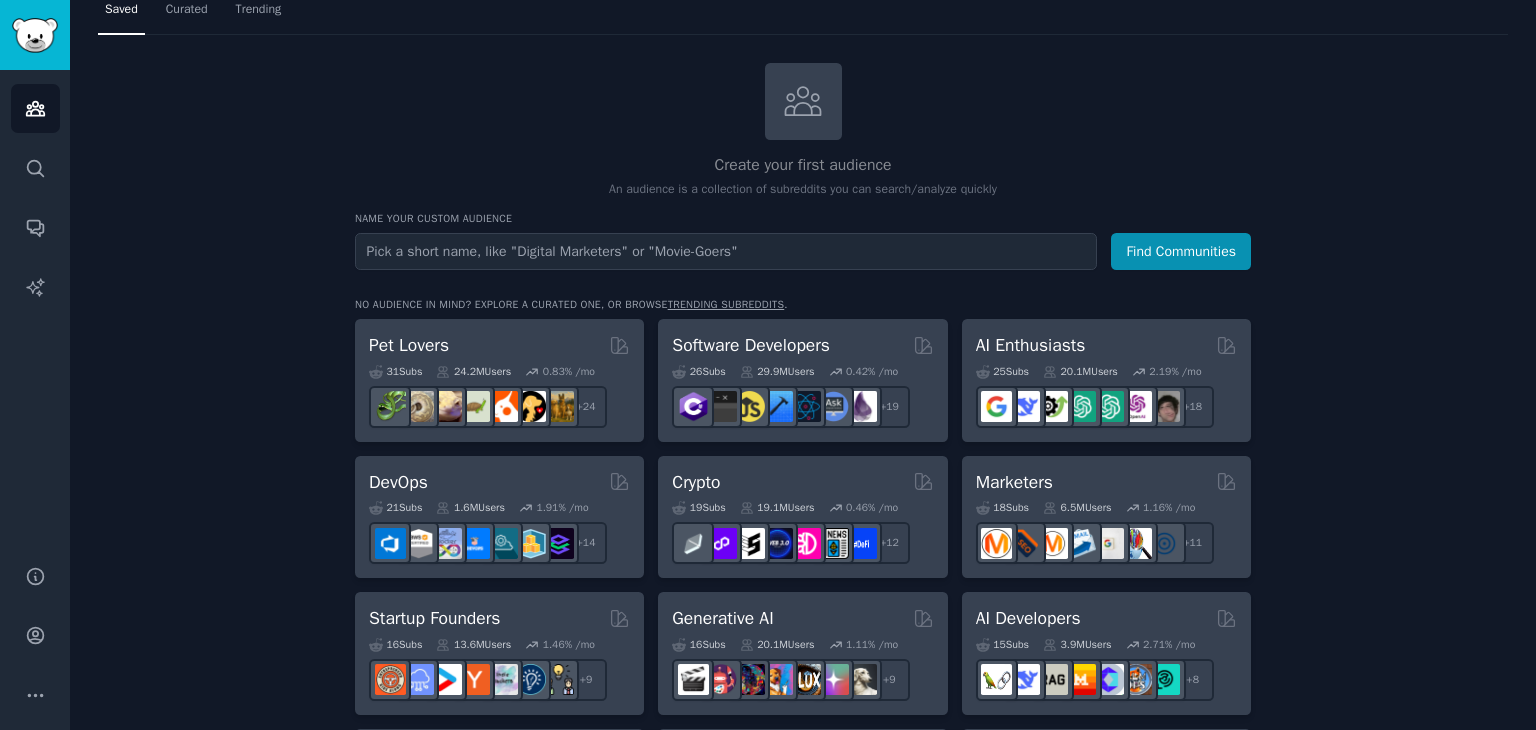scroll, scrollTop: 68, scrollLeft: 0, axis: vertical 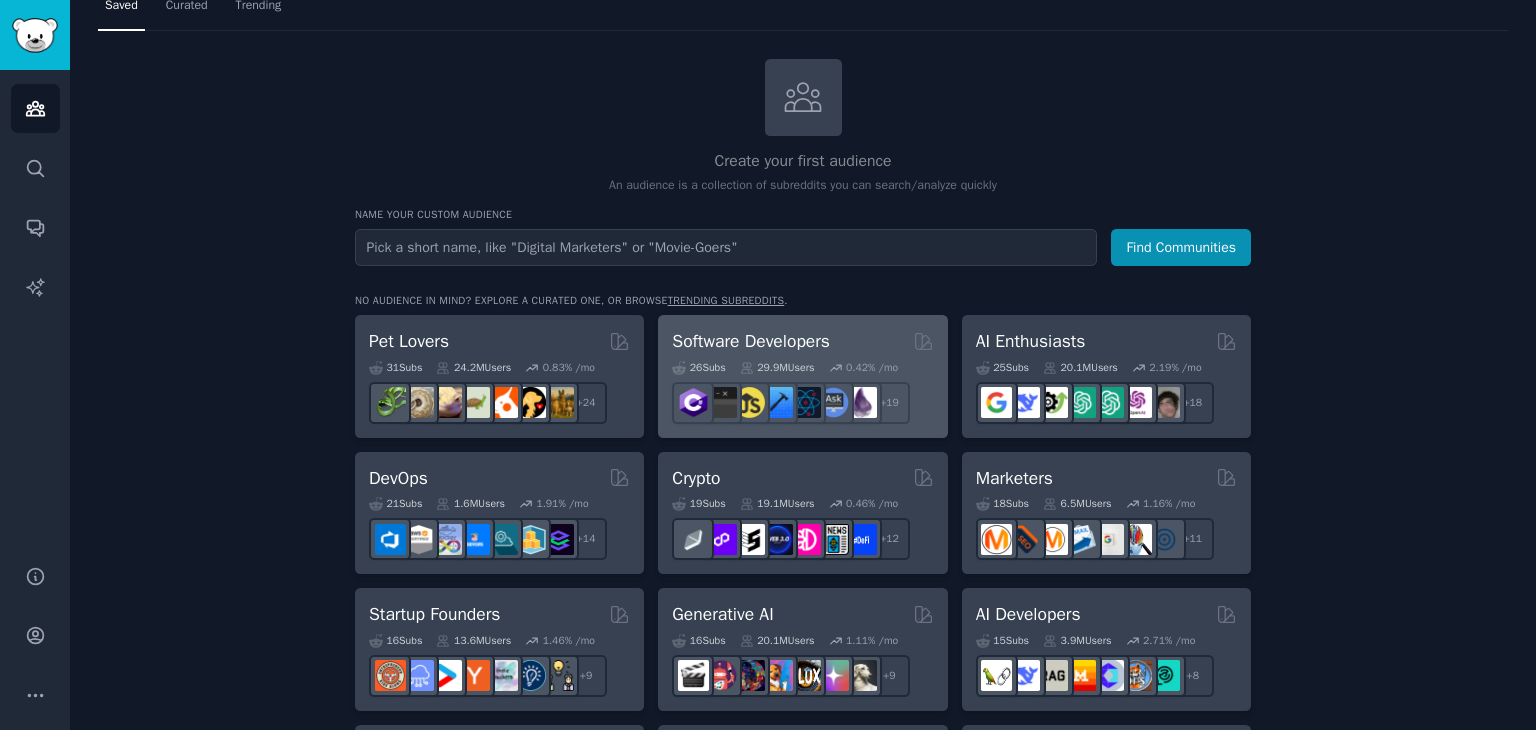 click on "Software Developers [NUMBER]  Sub s [NUMBER]  Users [NUMBER] /mo + [NUMBER]" at bounding box center (802, 376) 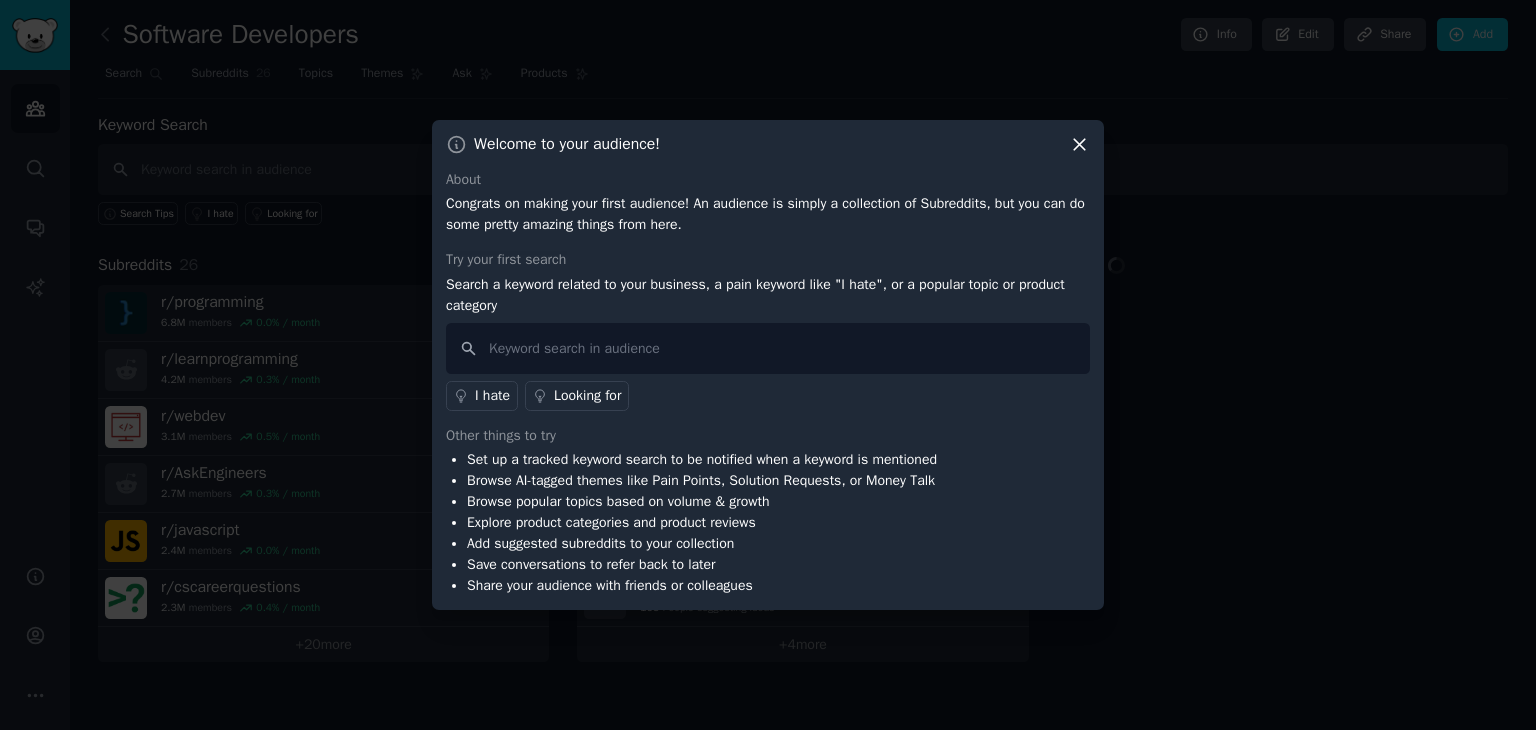 click 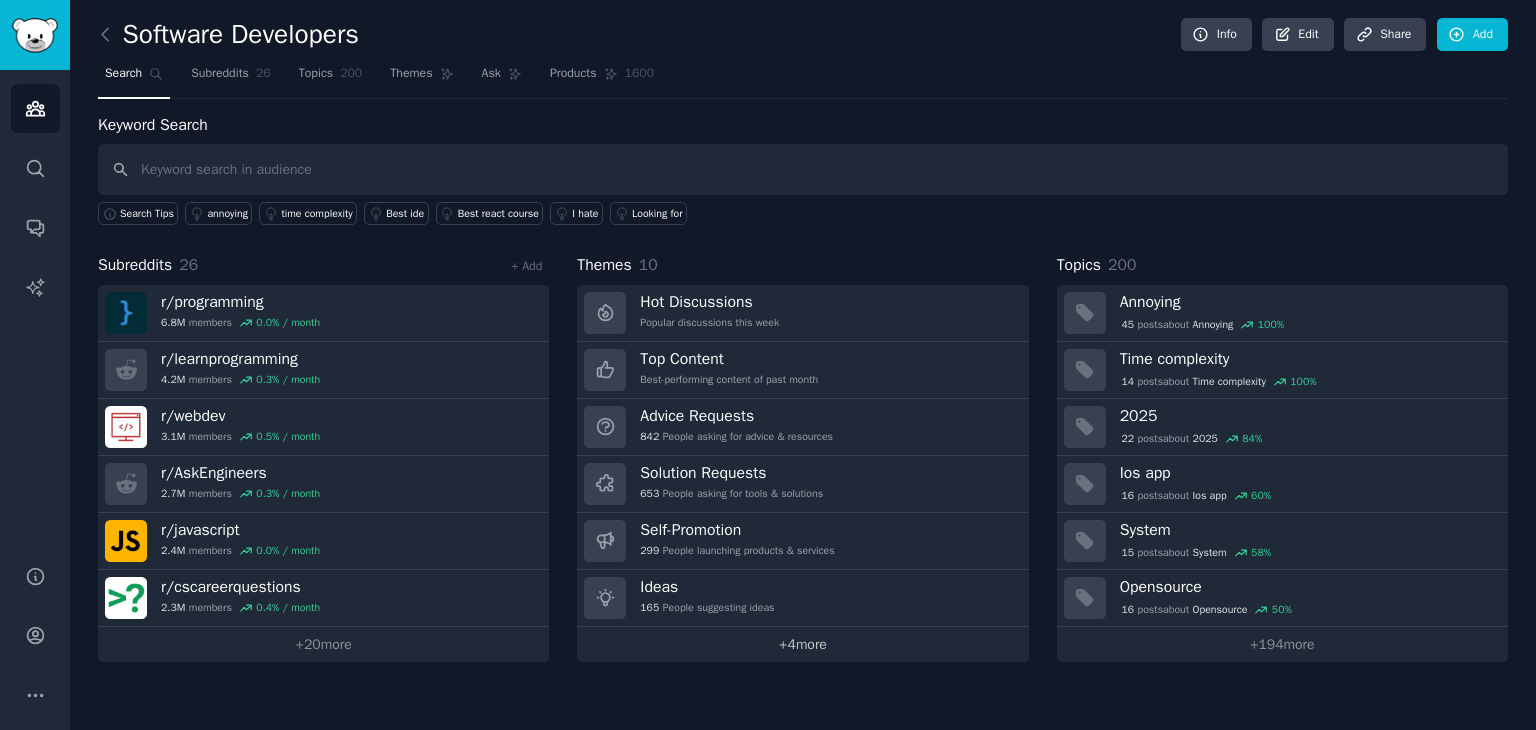 click on "+  4  more" at bounding box center [802, 644] 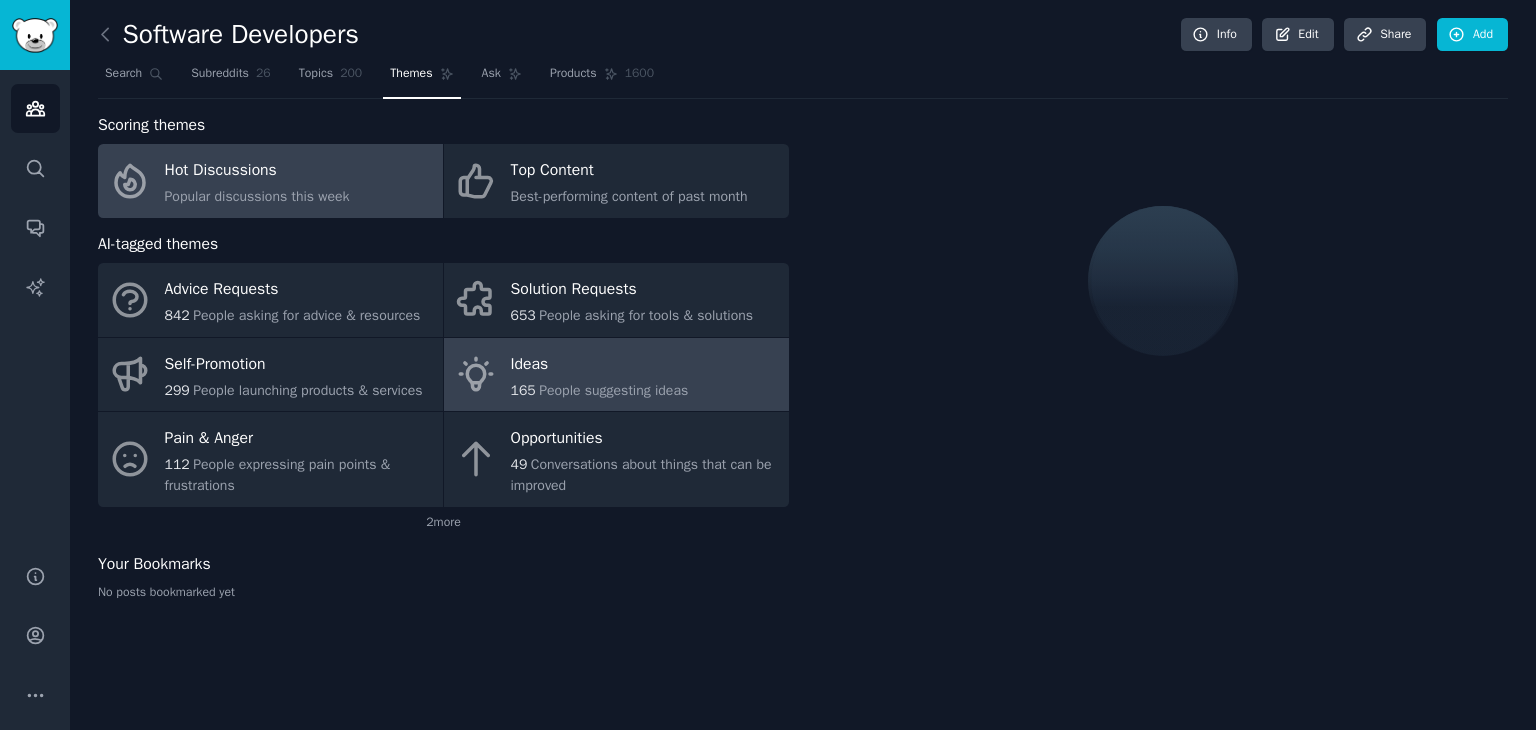 click on "Ideas" at bounding box center [600, 364] 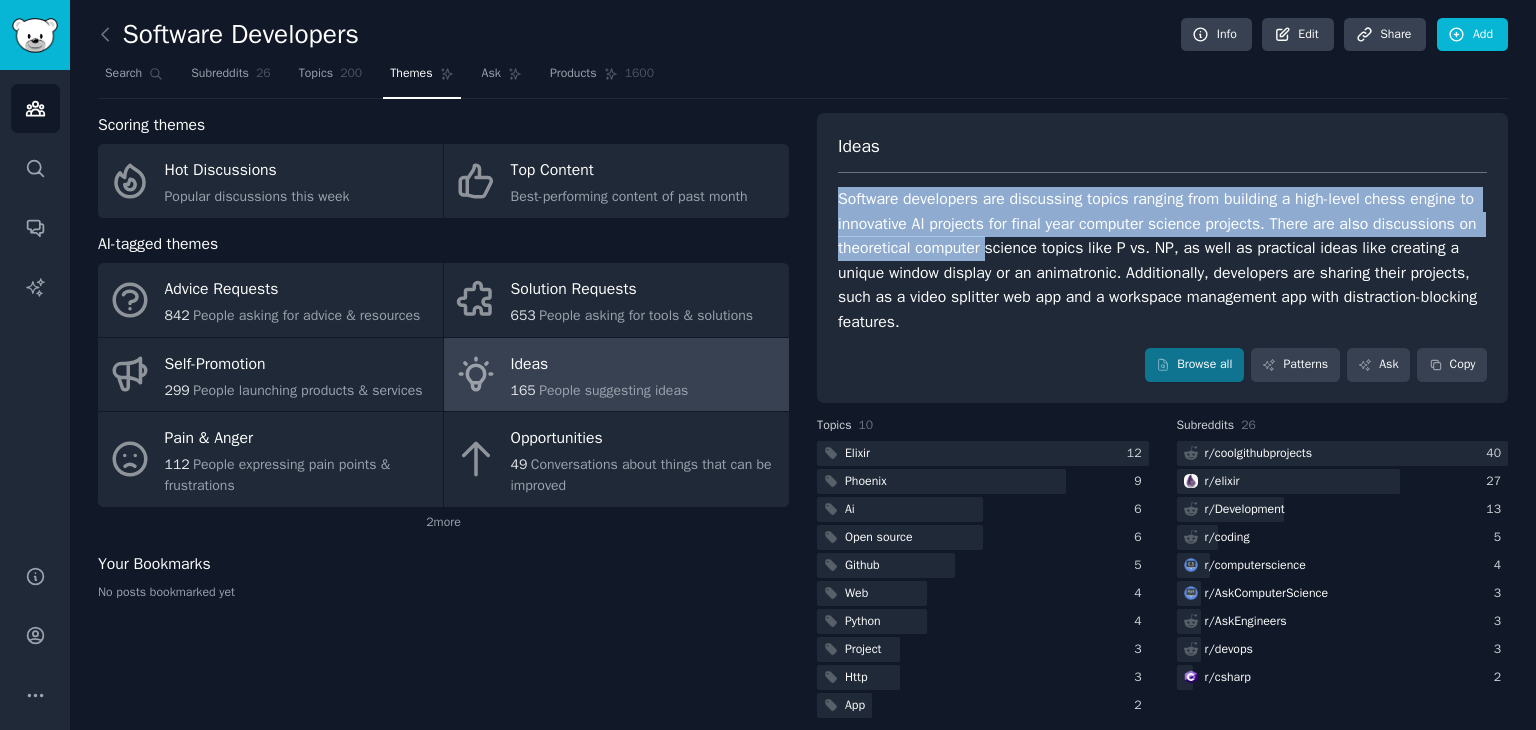 drag, startPoint x: 837, startPoint y: 202, endPoint x: 970, endPoint y: 250, distance: 141.3966 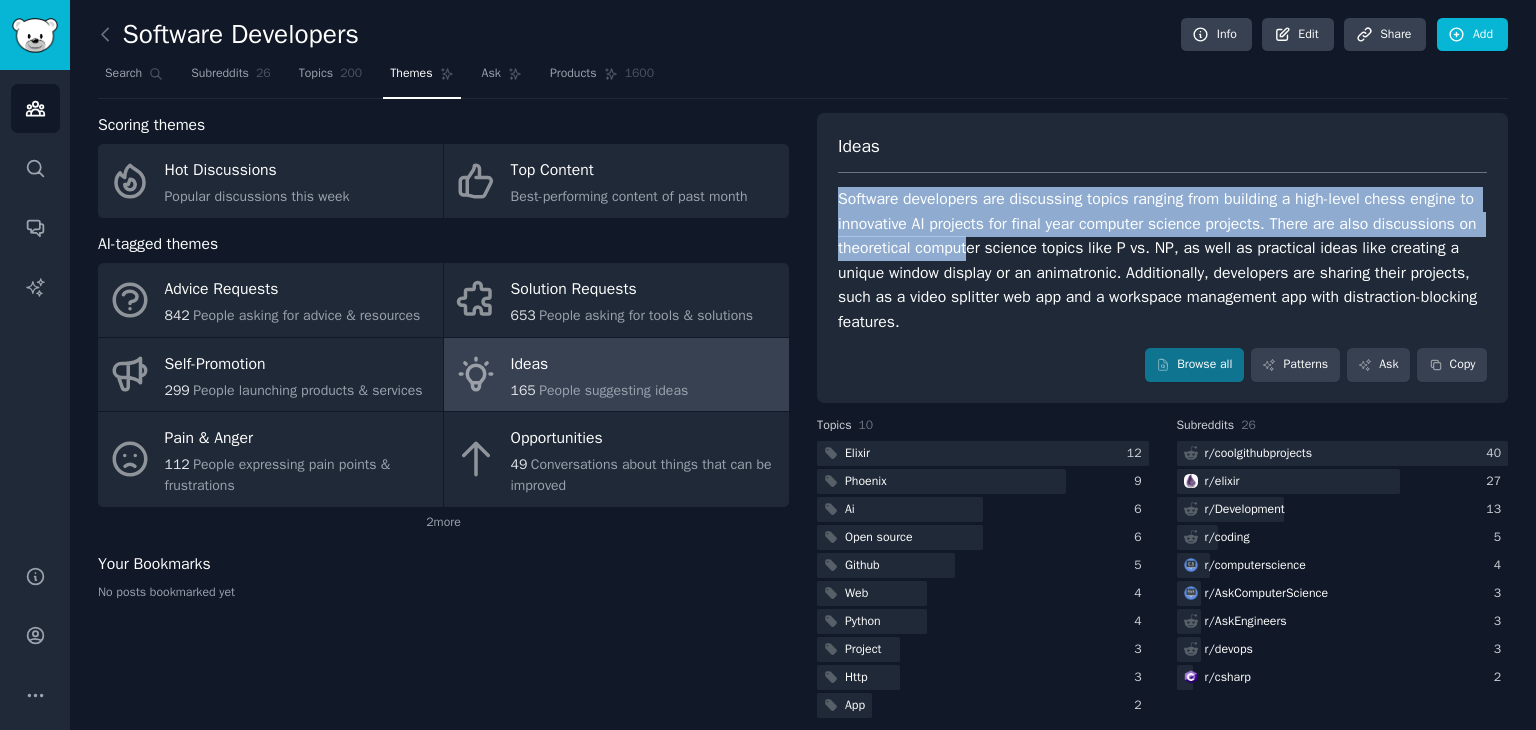 click on "Software developers are discussing topics ranging from building a high-level chess engine to innovative AI projects for final year computer science projects. There are also discussions on theoretical computer science topics like P vs. NP, as well as practical ideas like creating a unique window display or an animatronic. Additionally, developers are sharing their projects, such as a video splitter web app and a workspace management app with distraction-blocking features." at bounding box center [1162, 260] 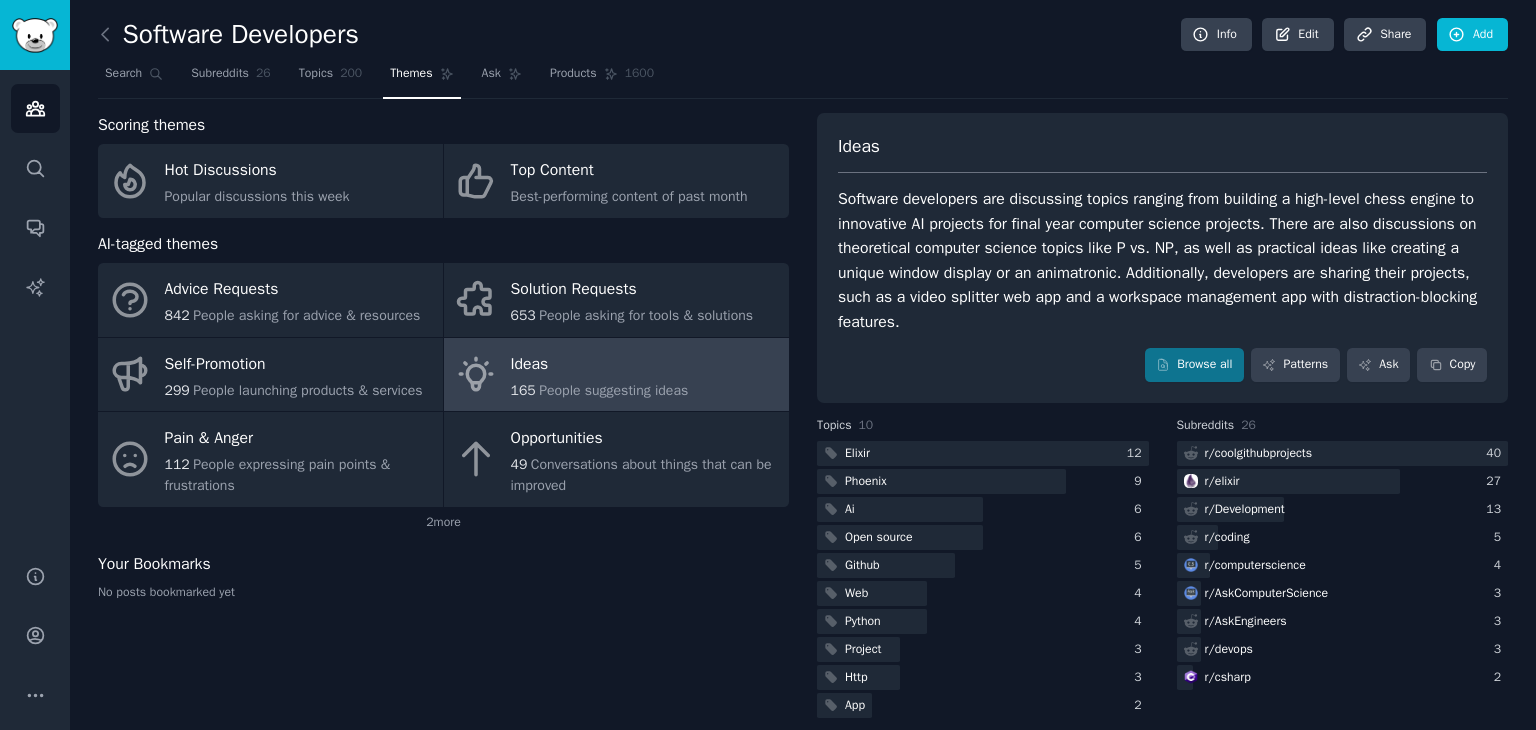 scroll, scrollTop: 17, scrollLeft: 0, axis: vertical 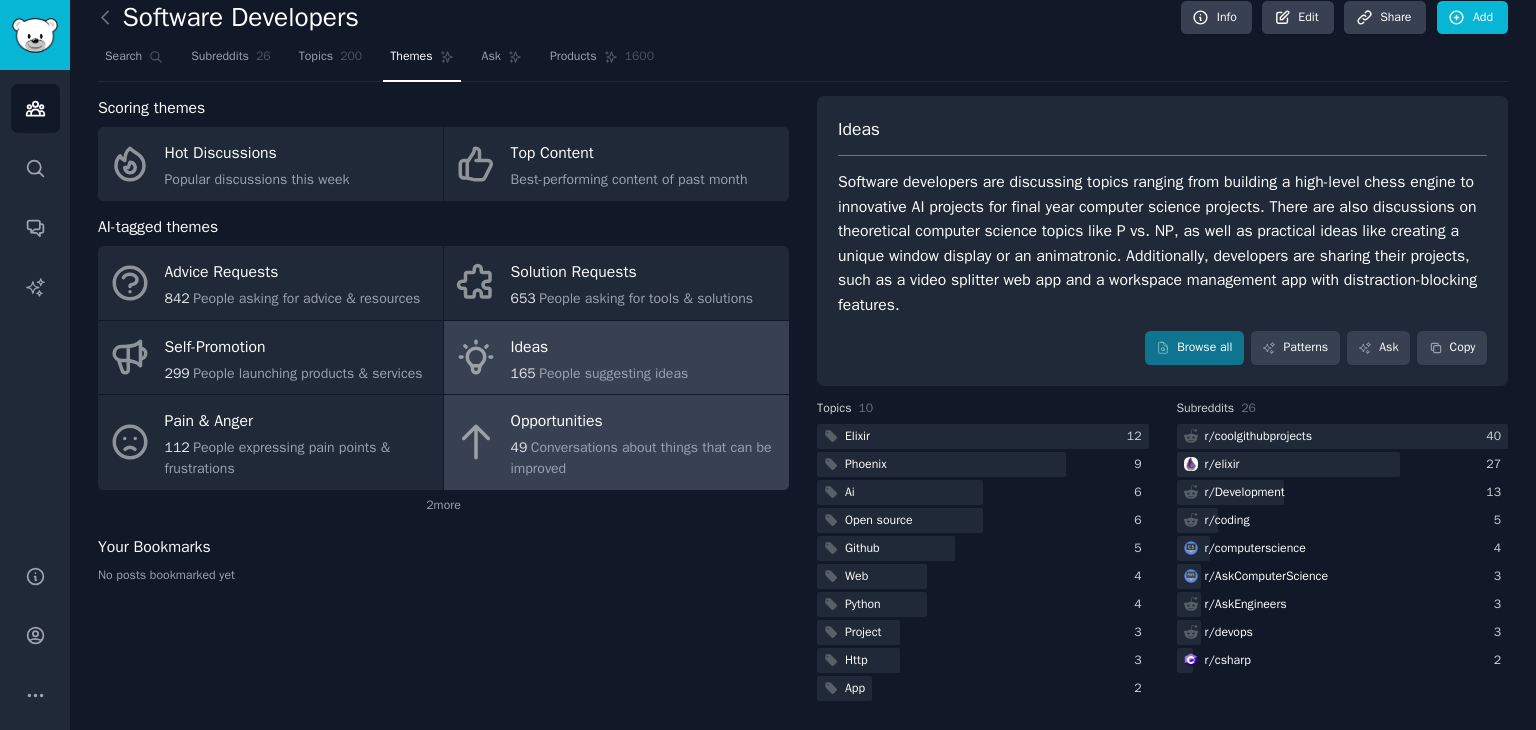 click on "Conversations about things that can be improved" at bounding box center [641, 458] 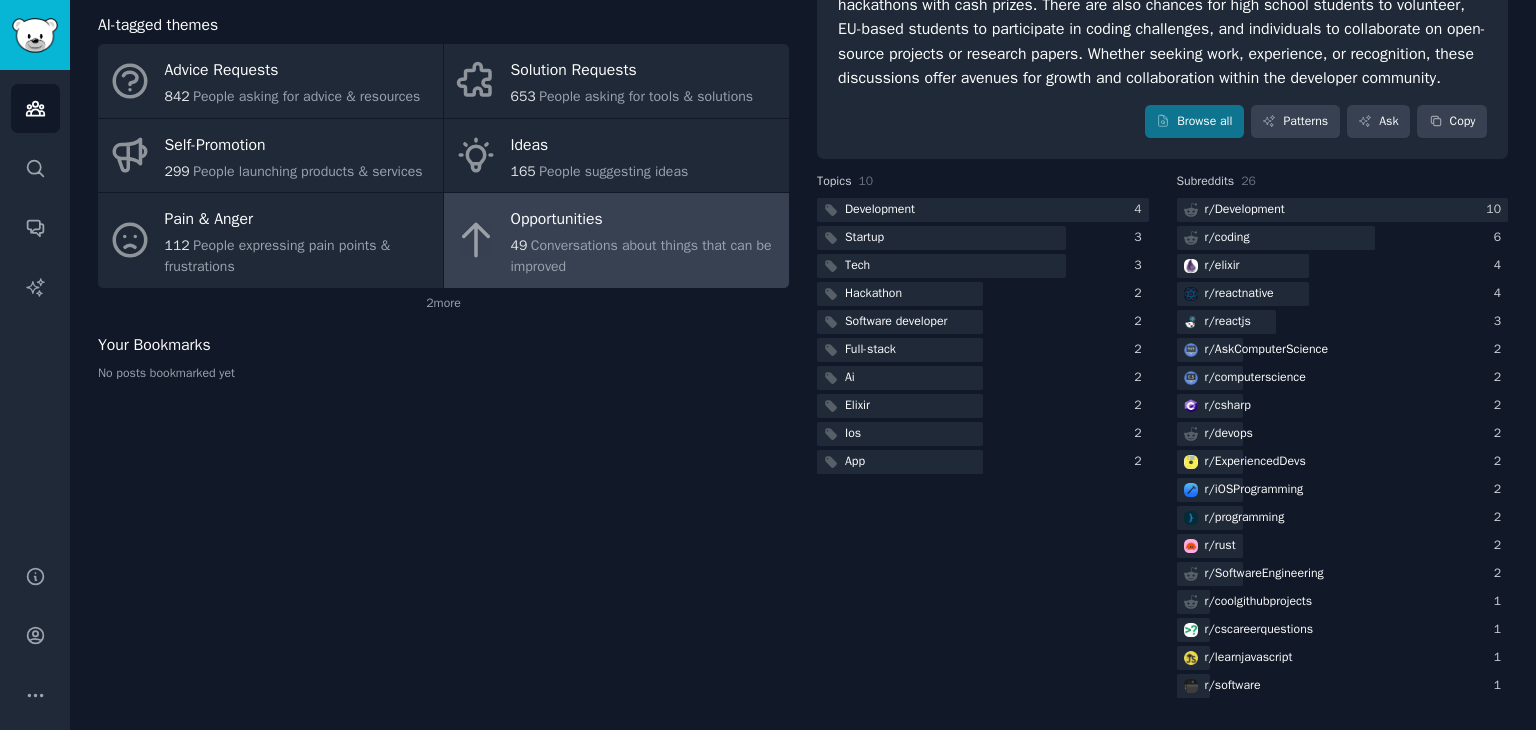 scroll, scrollTop: 0, scrollLeft: 0, axis: both 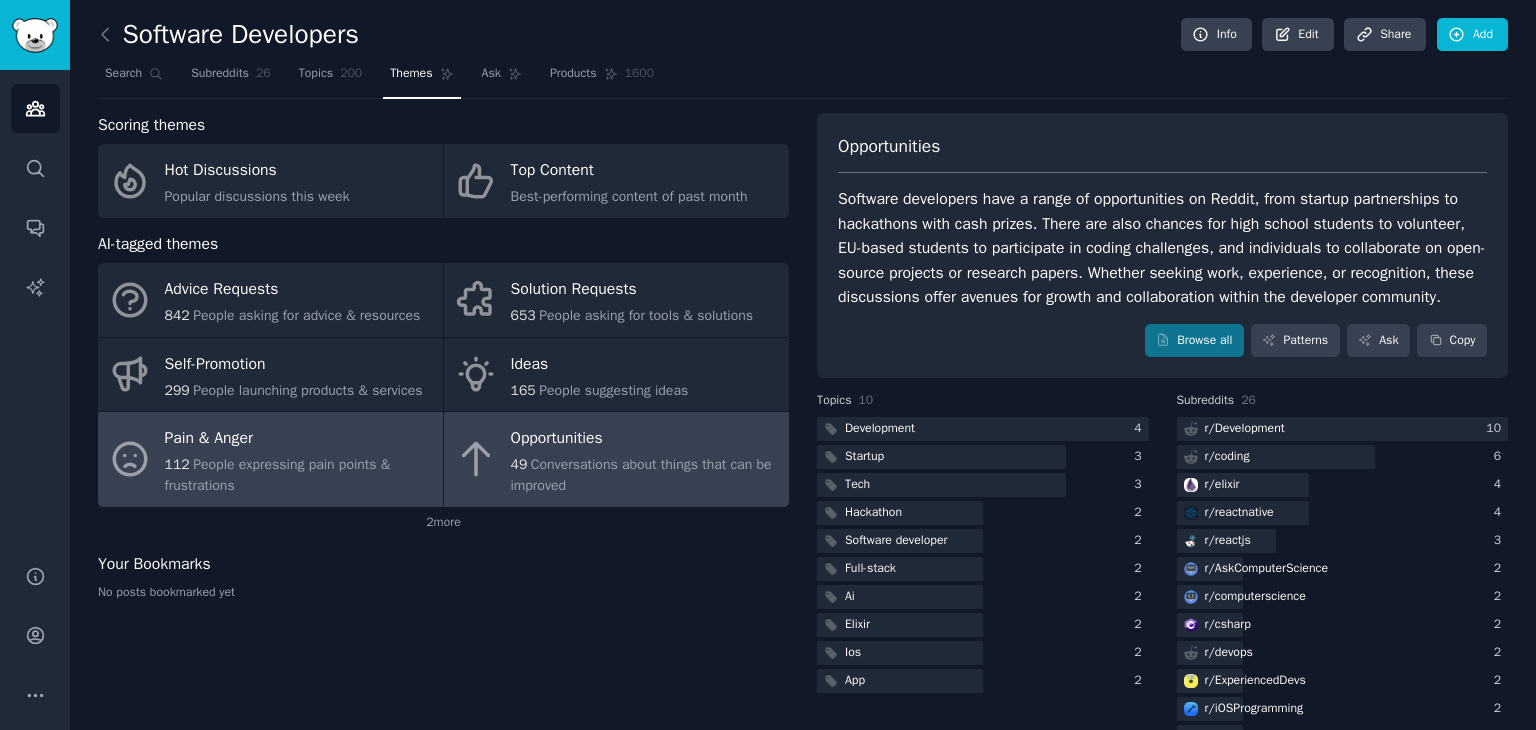 click on "People expressing pain points & frustrations" at bounding box center [278, 475] 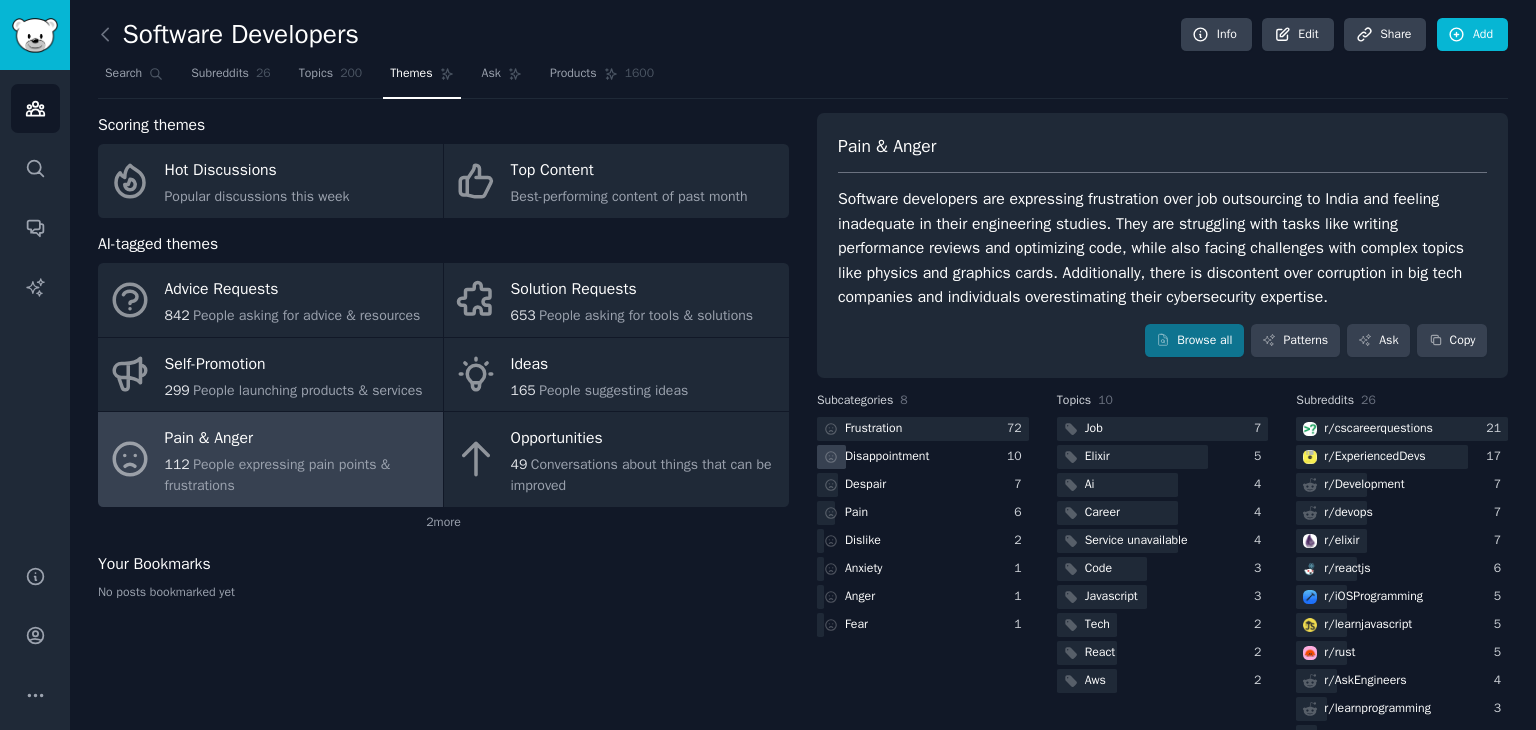 click on "Disappointment" at bounding box center (887, 457) 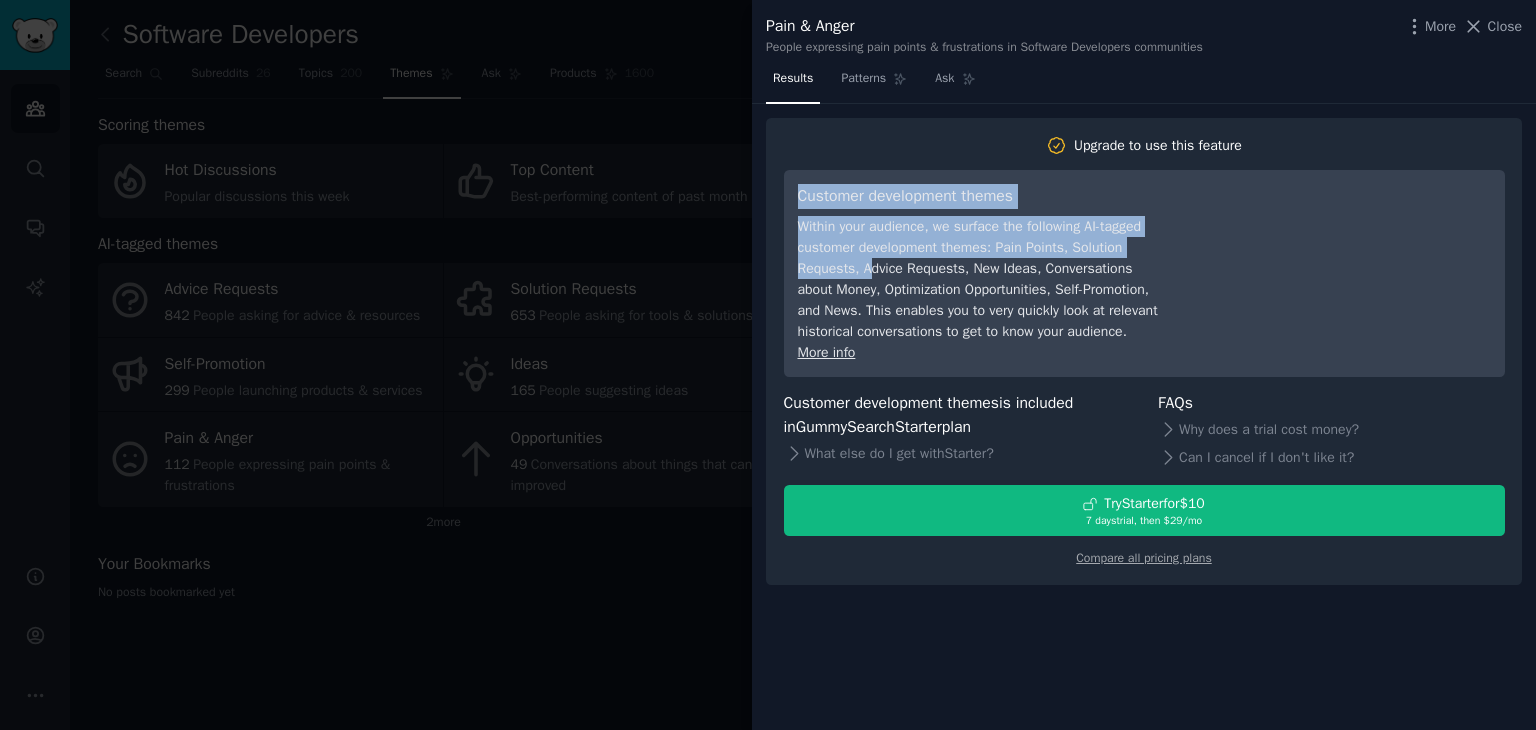 drag, startPoint x: 800, startPoint y: 198, endPoint x: 864, endPoint y: 270, distance: 96.332756 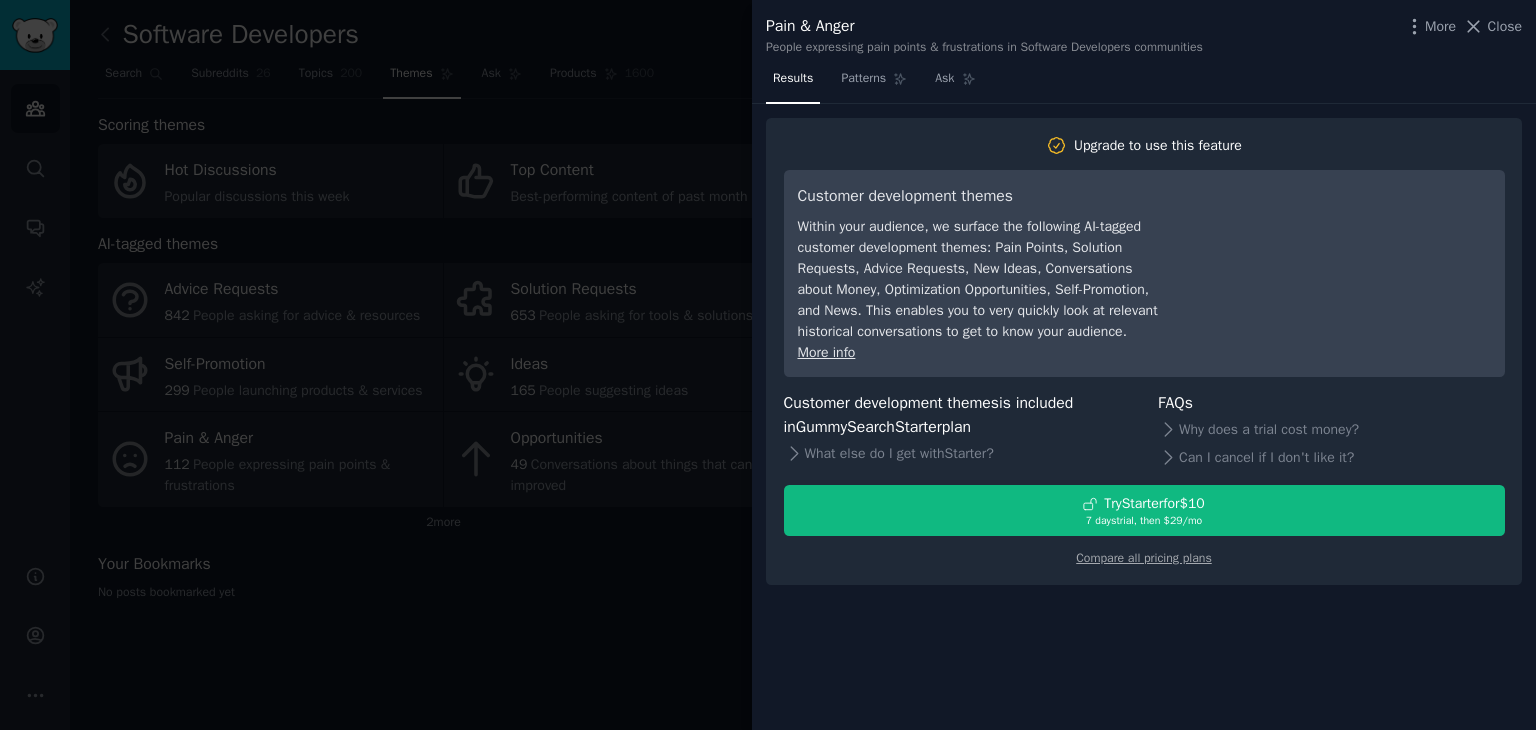 click at bounding box center (768, 365) 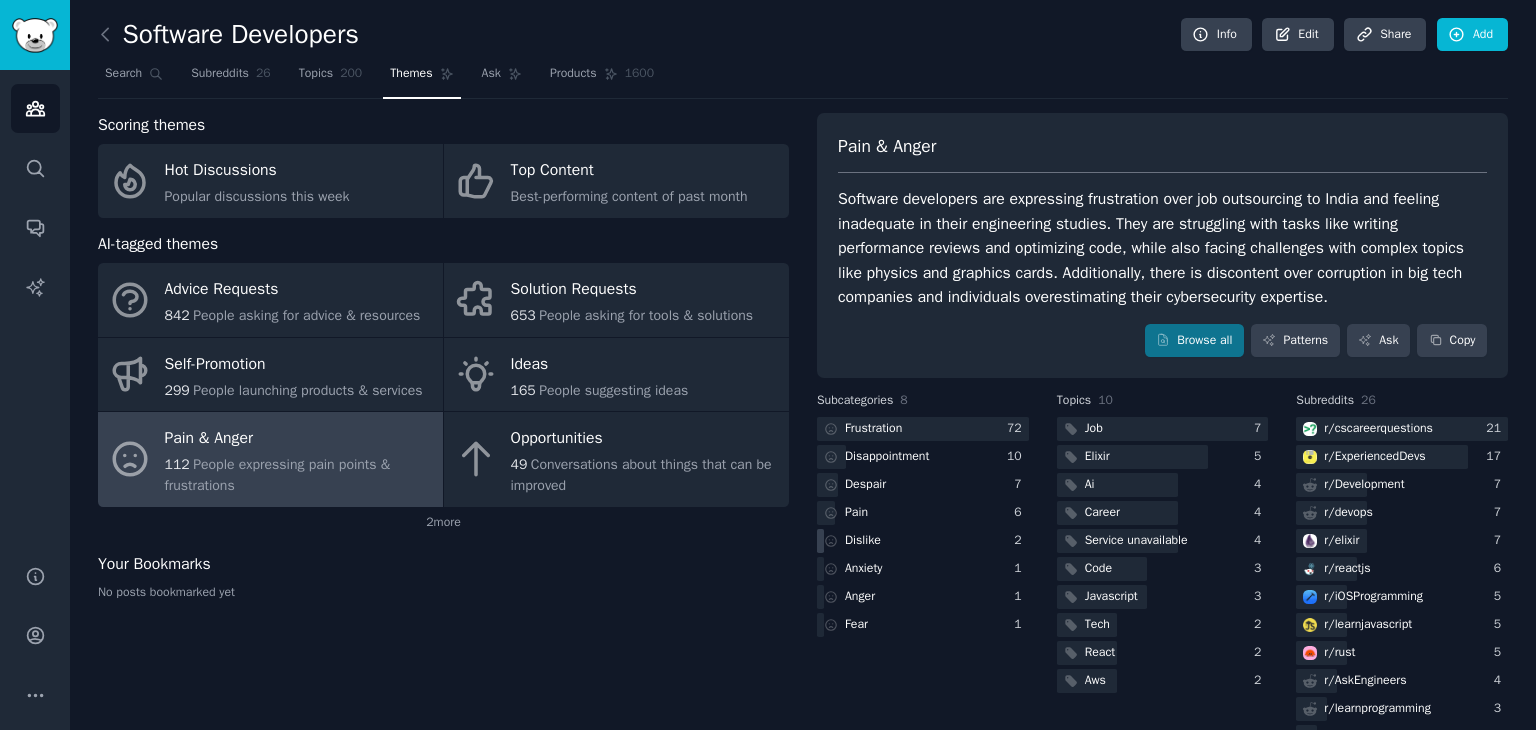 click on "Dislike" at bounding box center [863, 541] 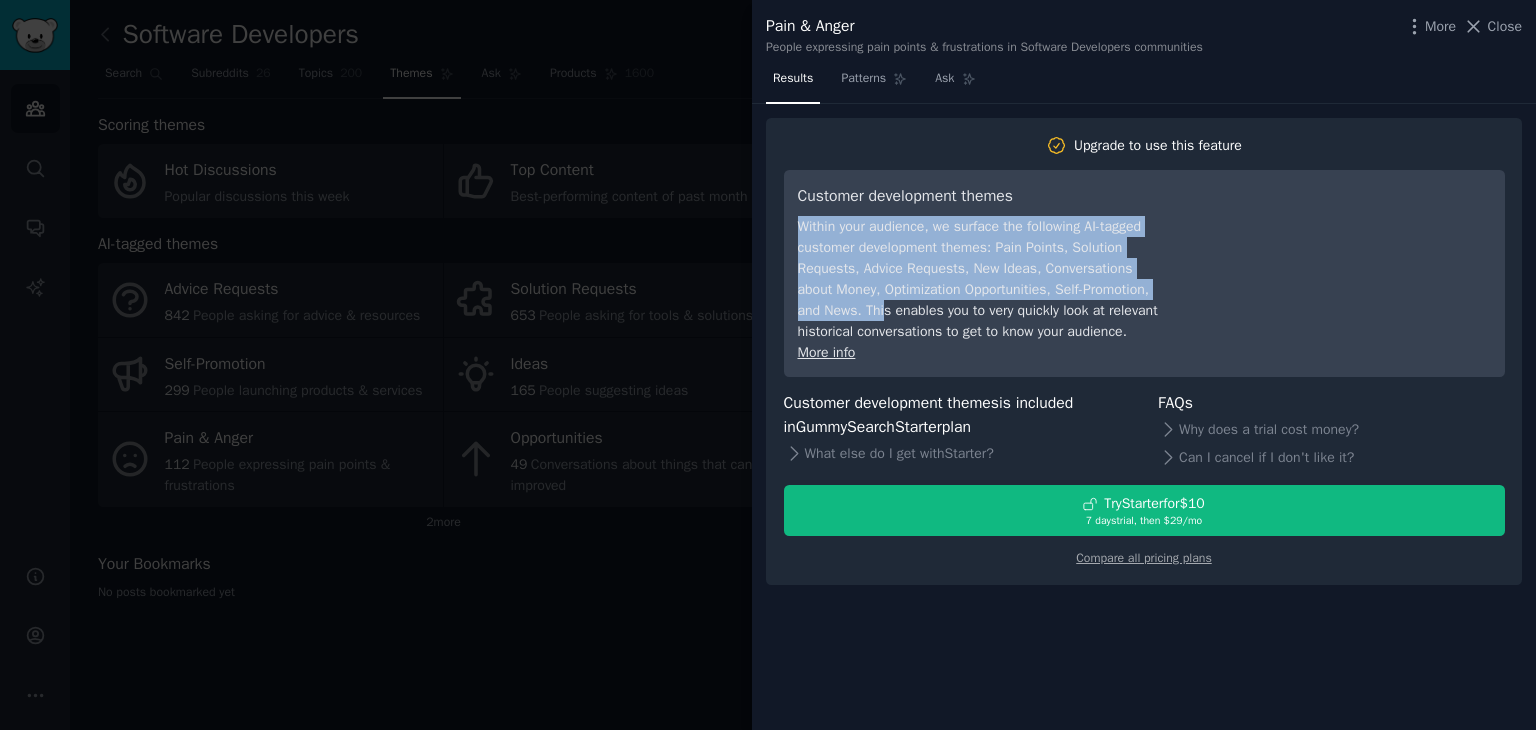 drag, startPoint x: 797, startPoint y: 233, endPoint x: 886, endPoint y: 306, distance: 115.10864 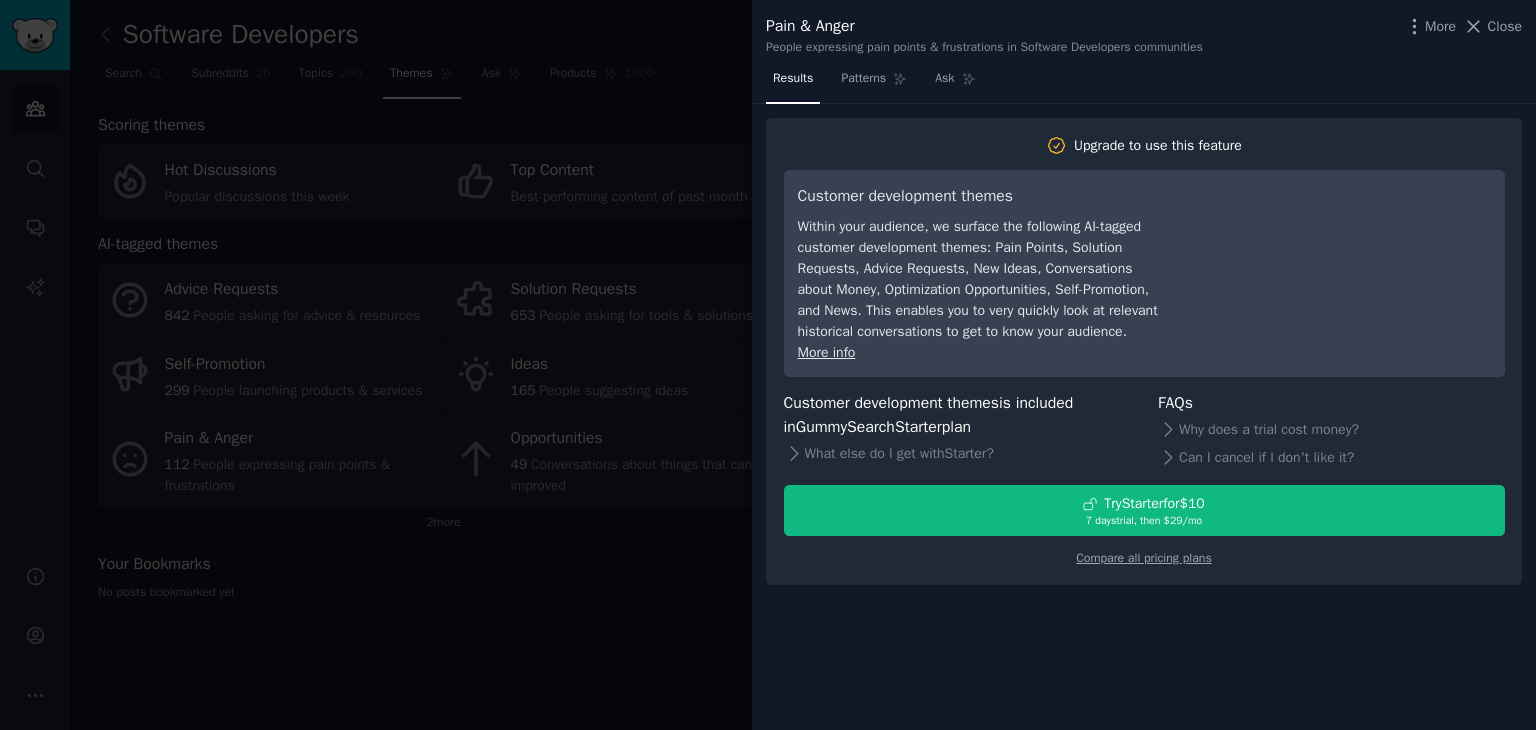 click at bounding box center [768, 365] 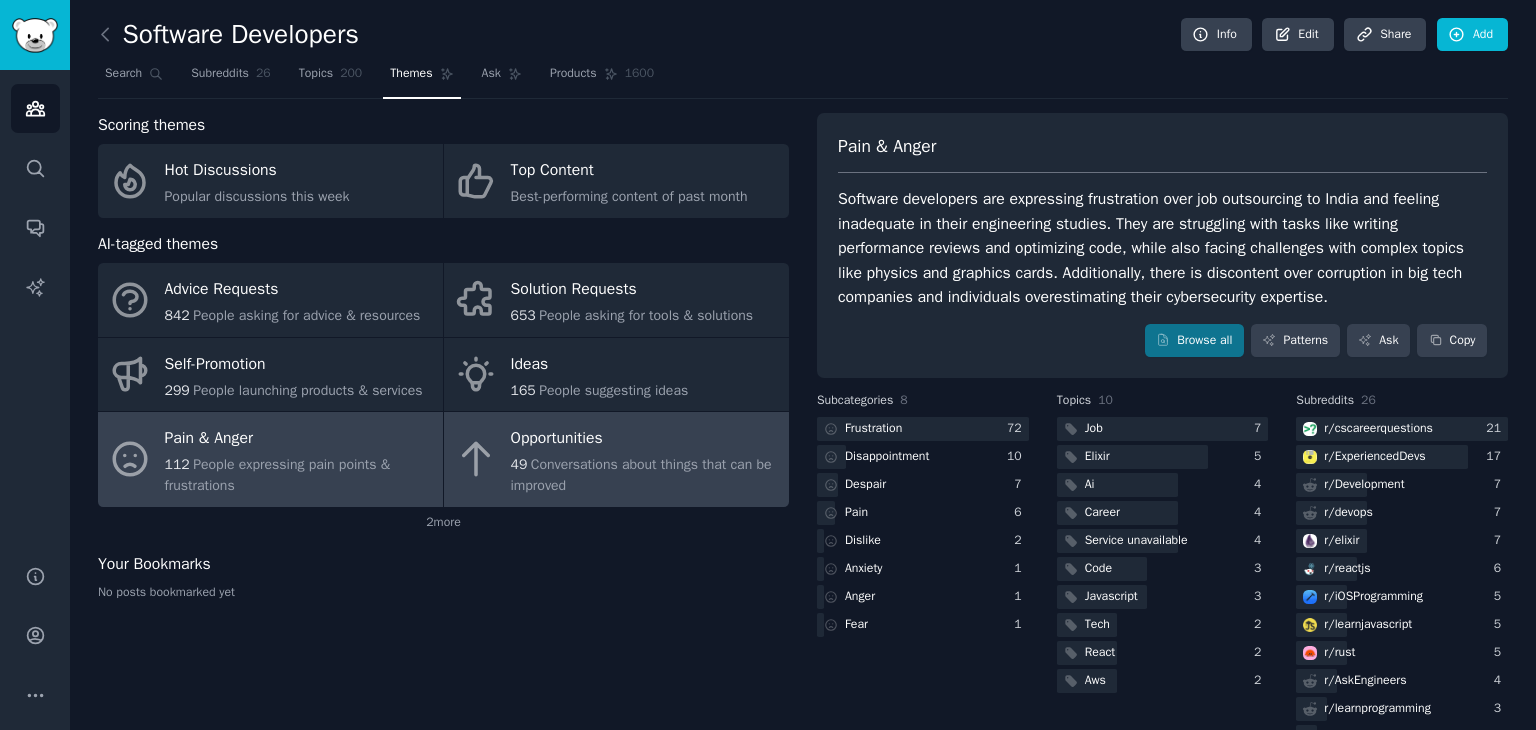 scroll, scrollTop: 273, scrollLeft: 0, axis: vertical 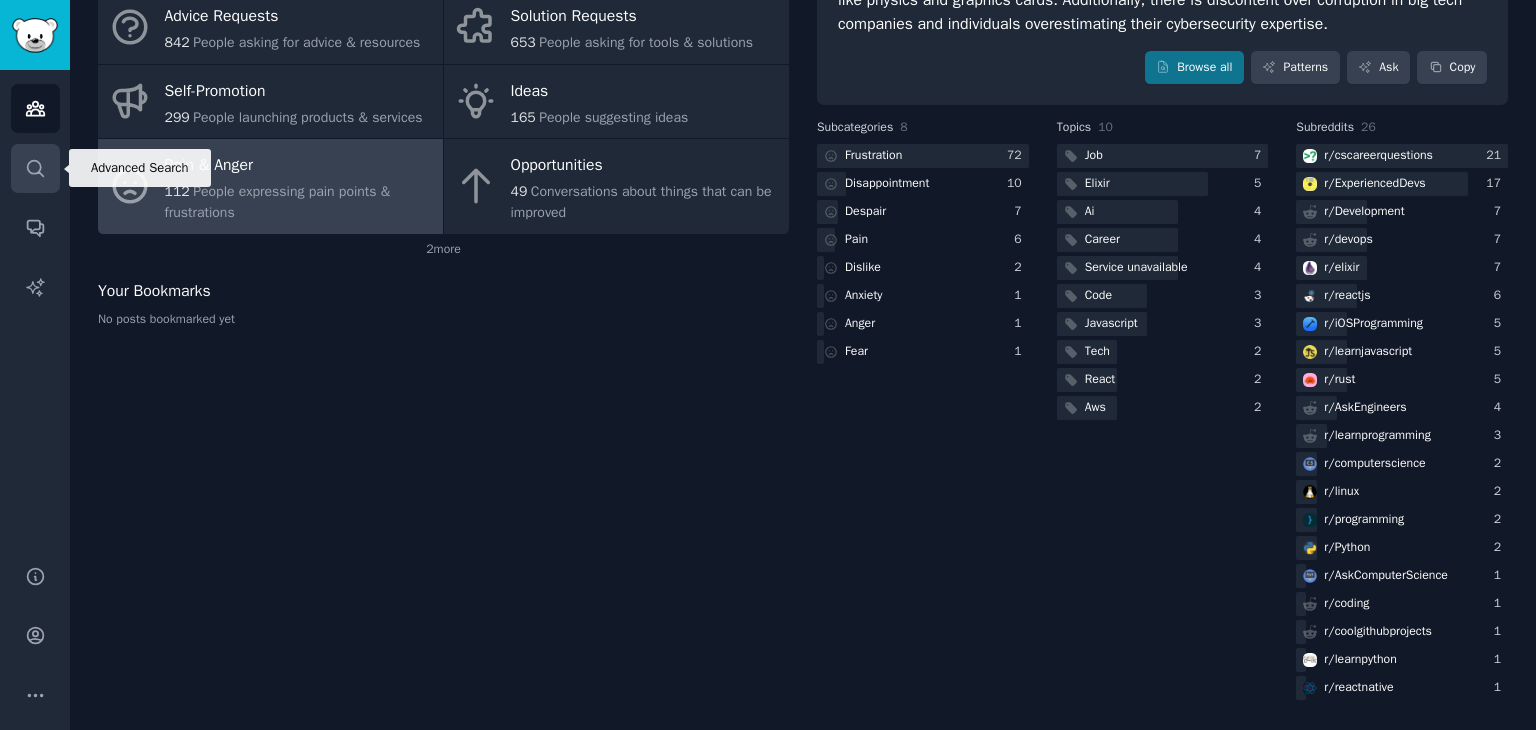click 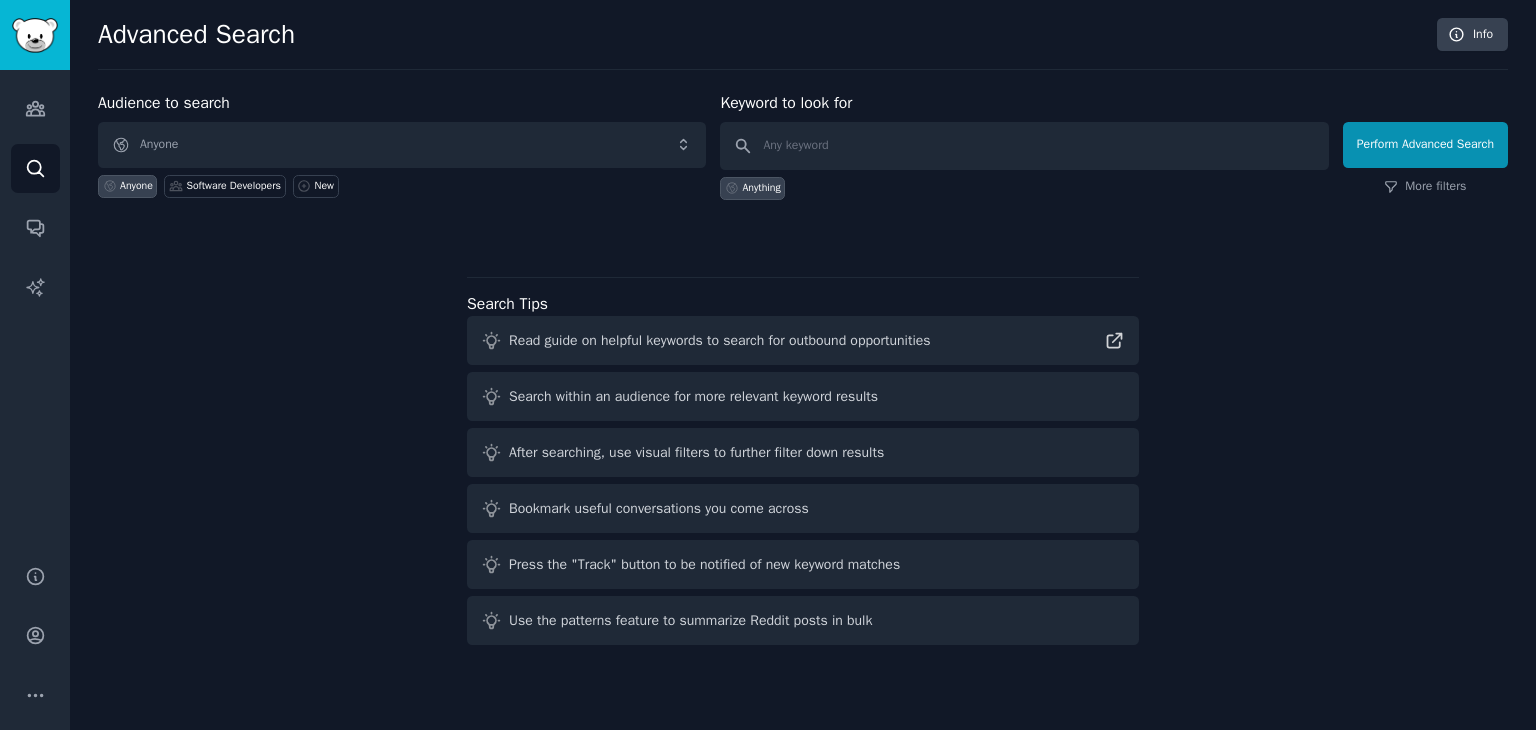 click on "Audience to search Anyone Anyone Software Developers New Keyword to look for Anything   Perform Advanced Search More filters Search Tips Read guide on helpful keywords to search for outbound opportunities Search within an audience for more relevant keyword results After searching, use visual filters to further filter down results Bookmark useful conversations you come across Press the "Track" button to be notified of new keyword matches Use the patterns feature to summarize Reddit posts in bulk" at bounding box center (803, 372) 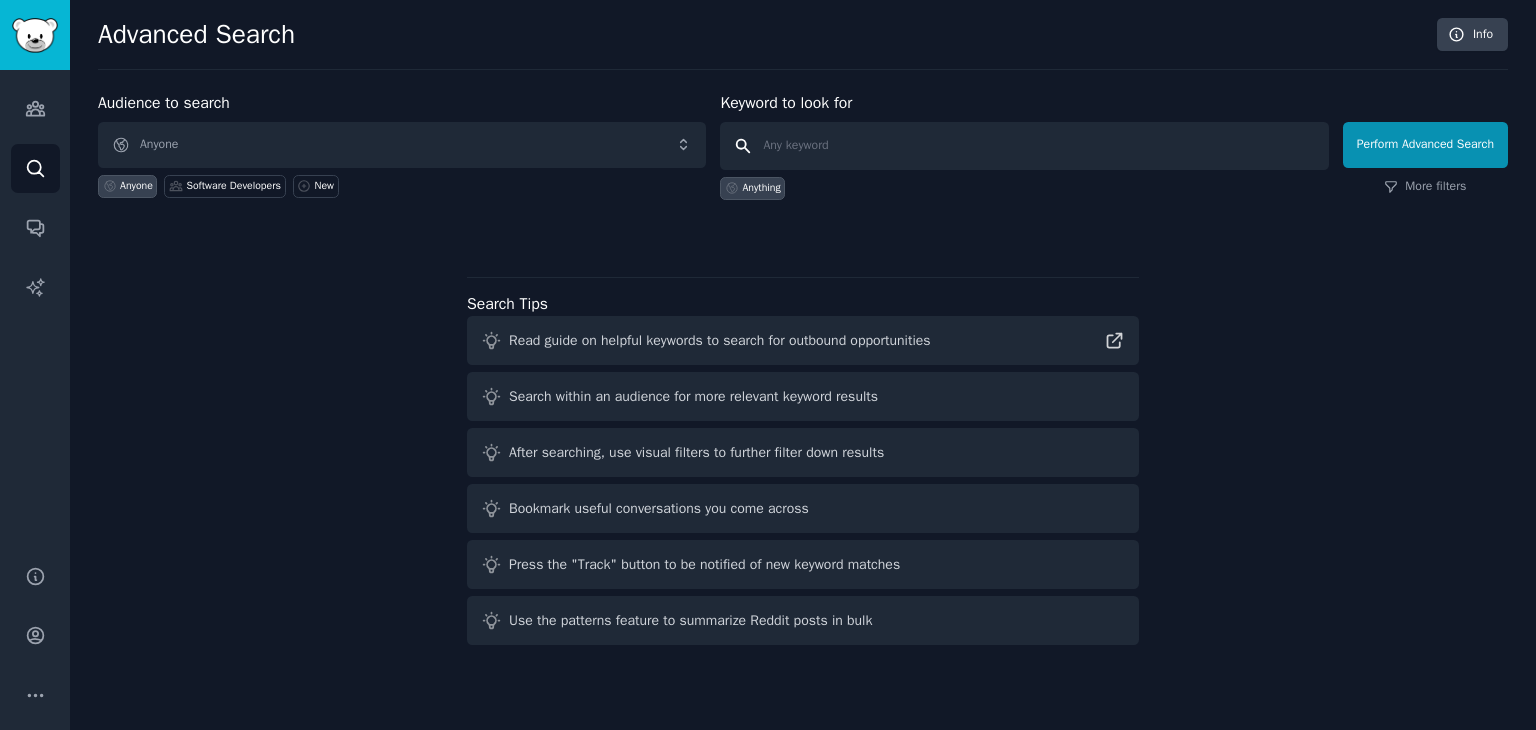 click at bounding box center (1024, 146) 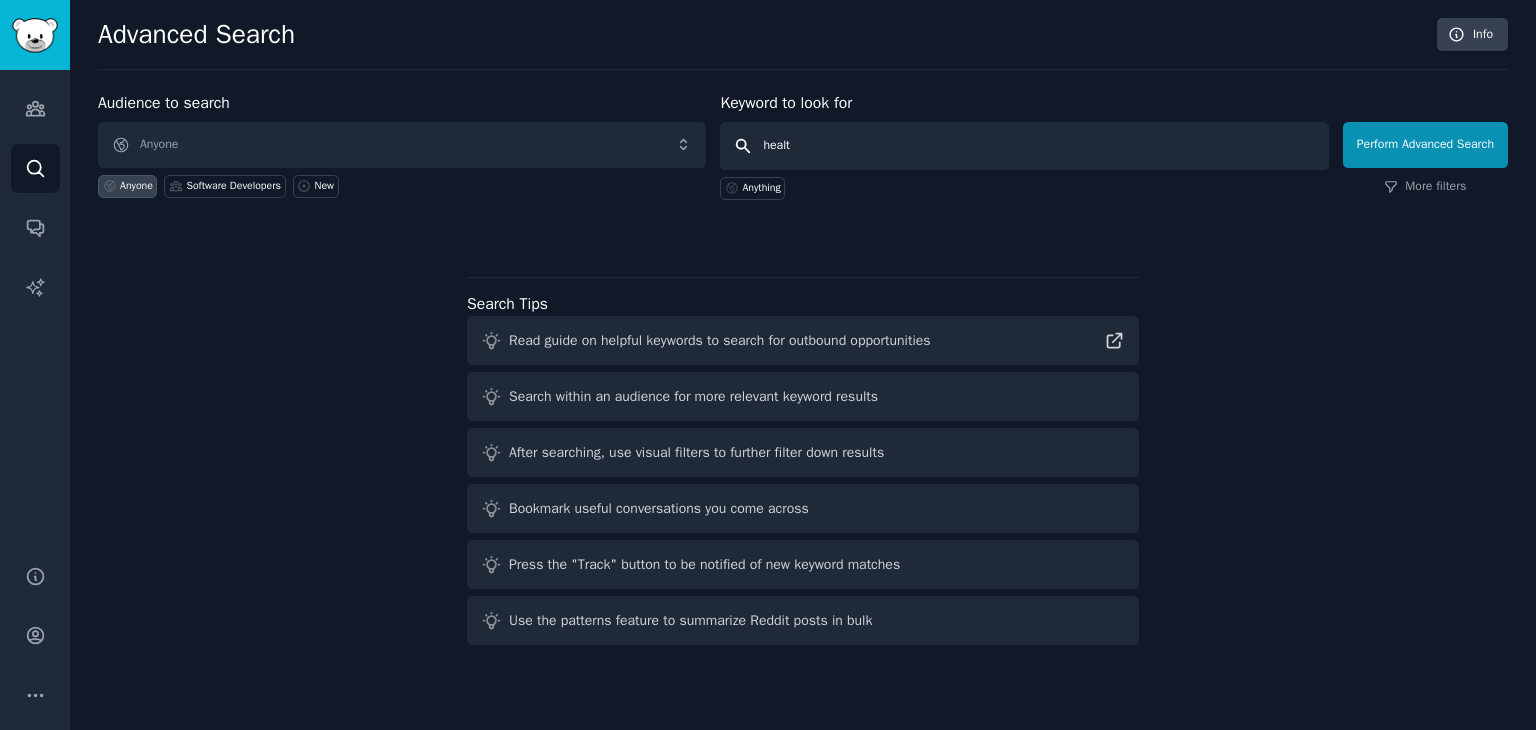 type on "health" 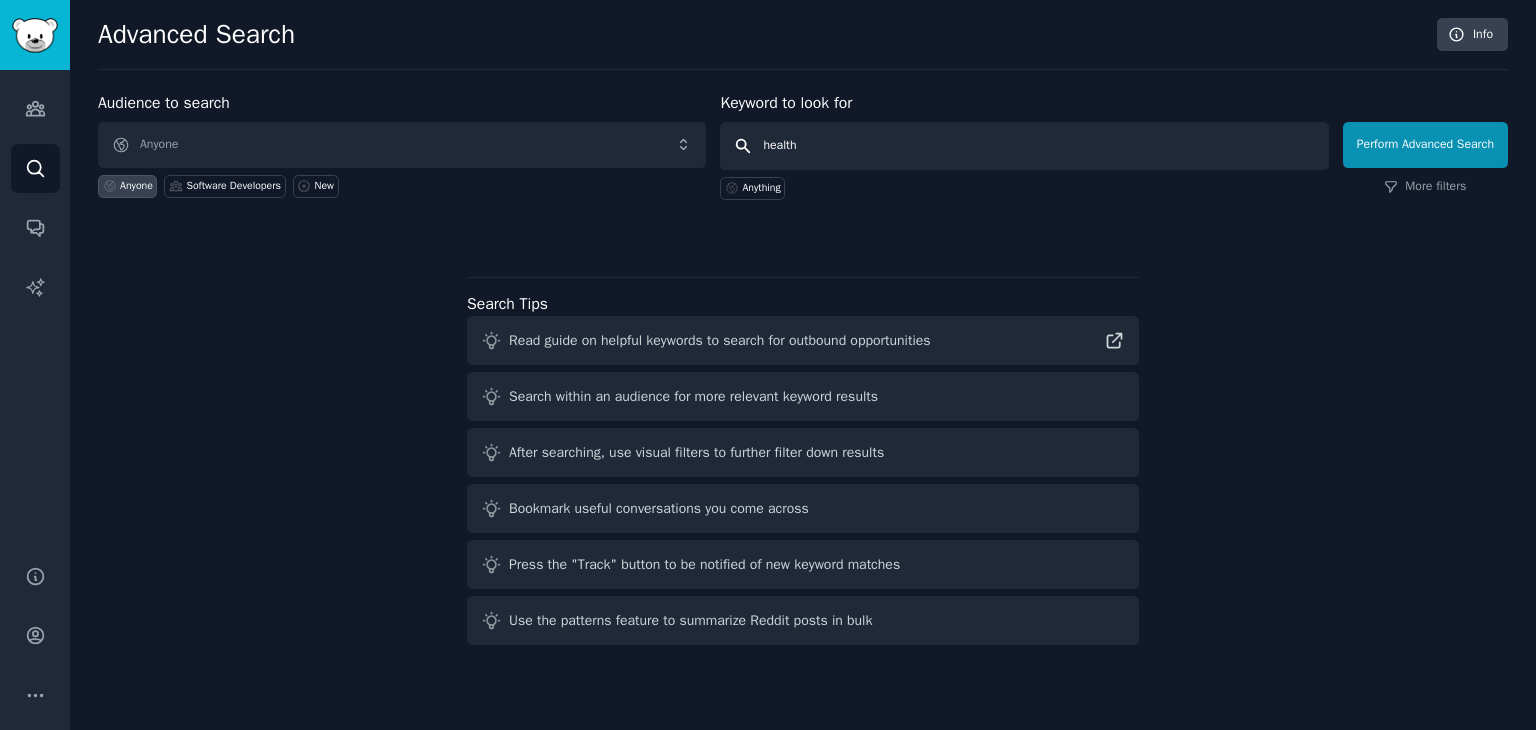 click on "Perform Advanced Search" at bounding box center (1425, 145) 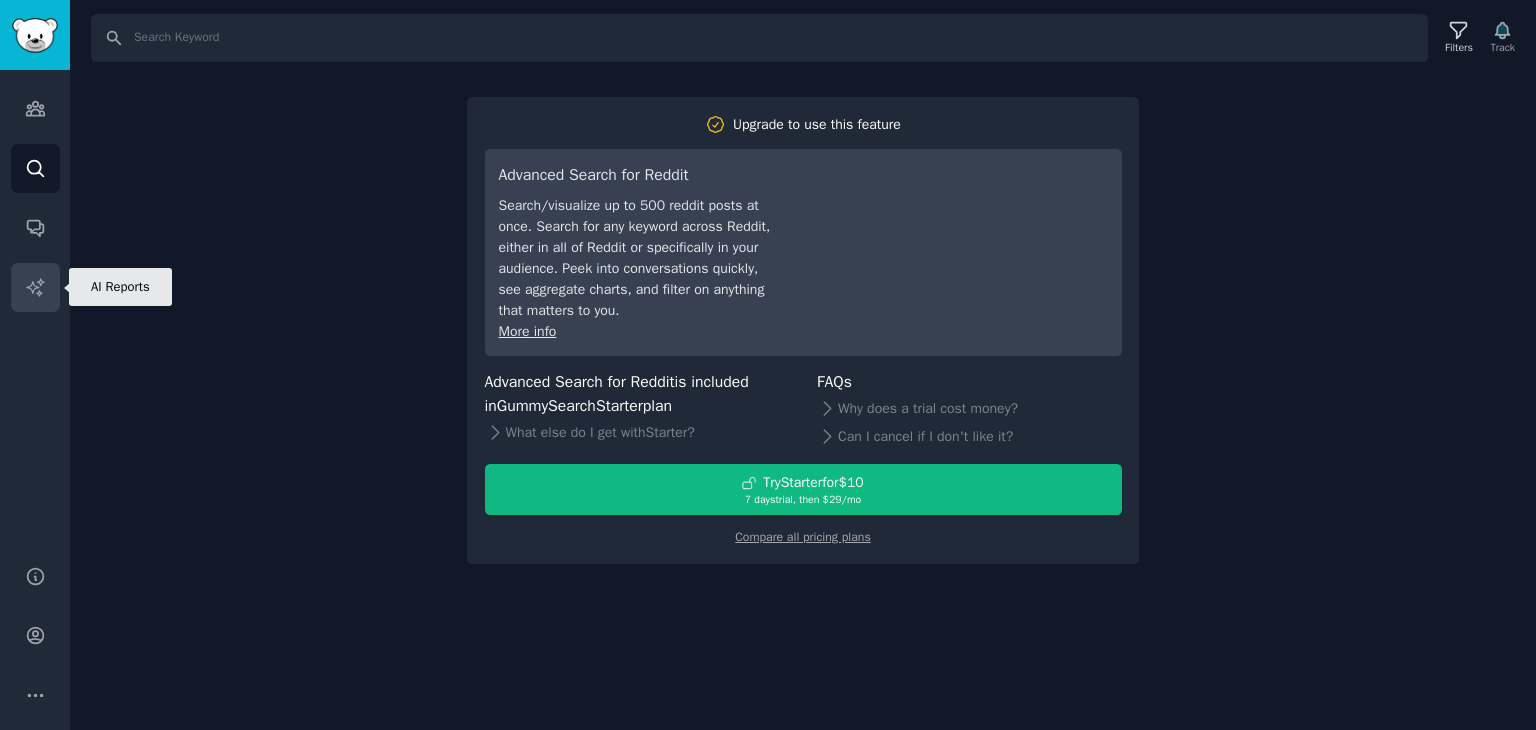 click 